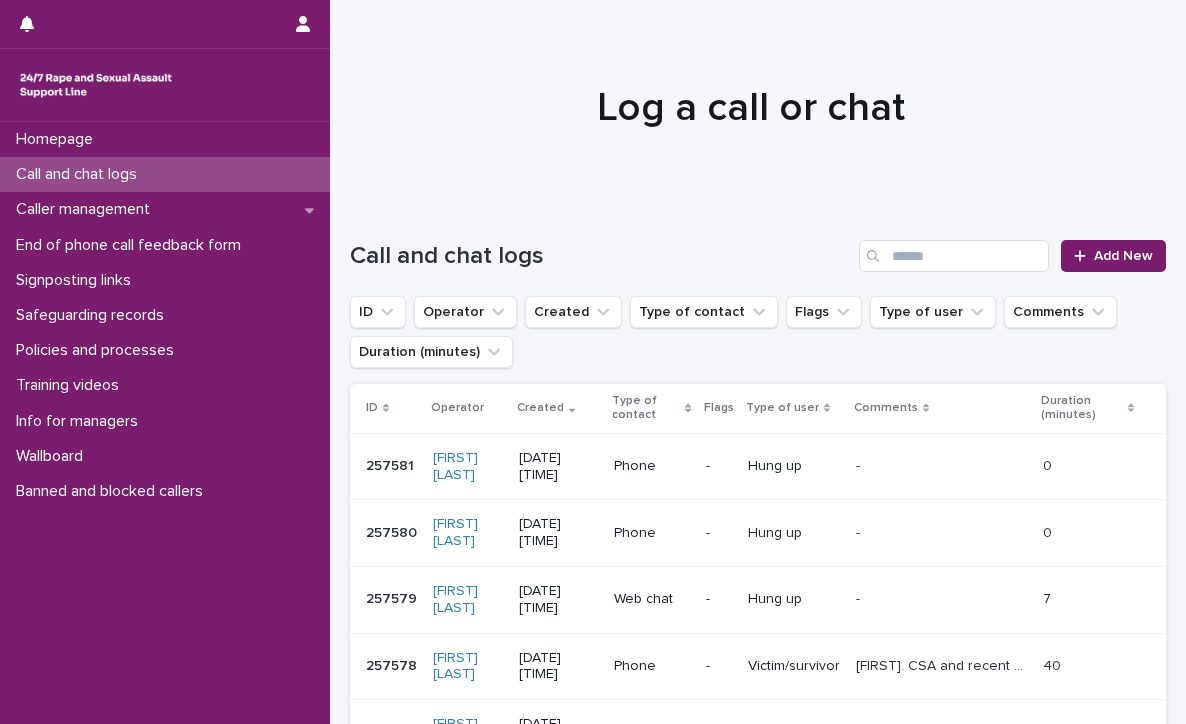 scroll, scrollTop: 0, scrollLeft: 0, axis: both 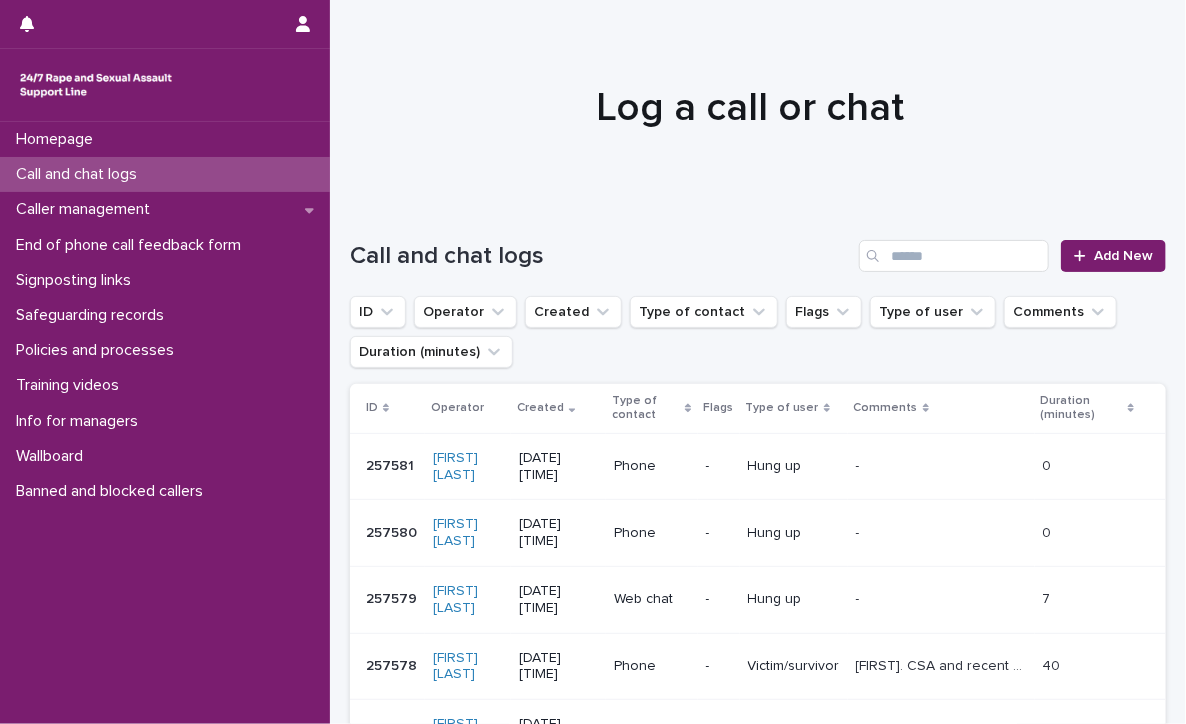 click on "Call and chat logs" at bounding box center (165, 174) 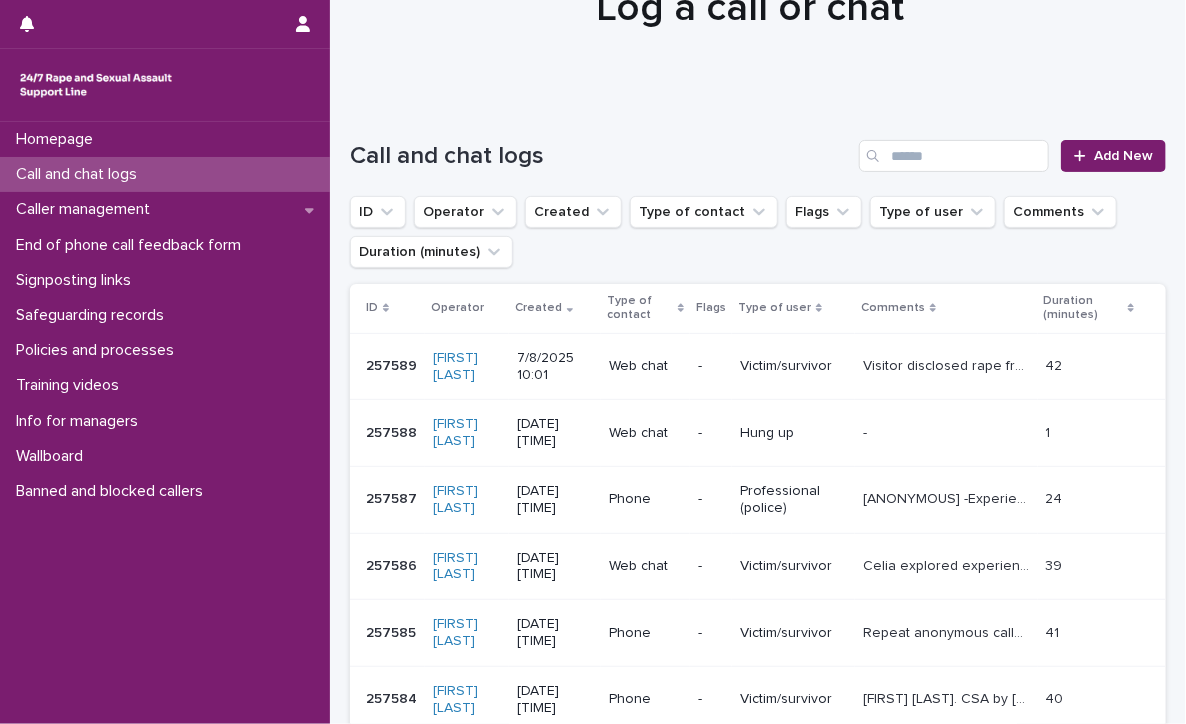 scroll, scrollTop: 0, scrollLeft: 0, axis: both 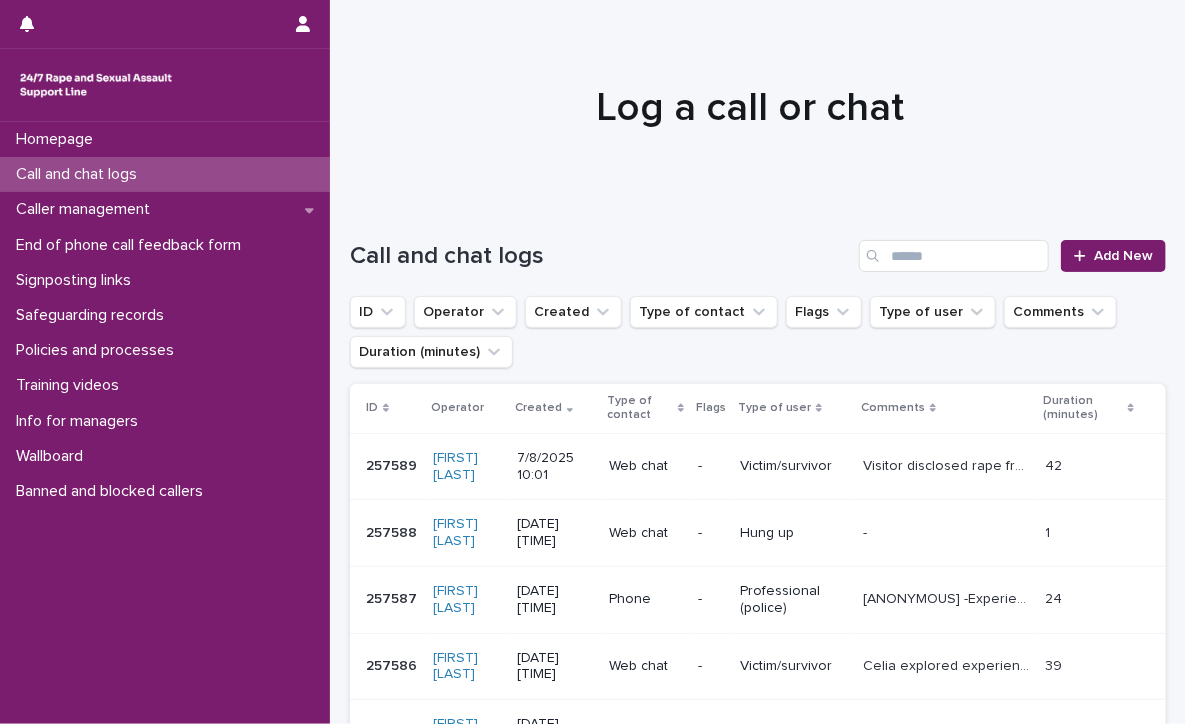 click on "Call and chat logs" at bounding box center (165, 174) 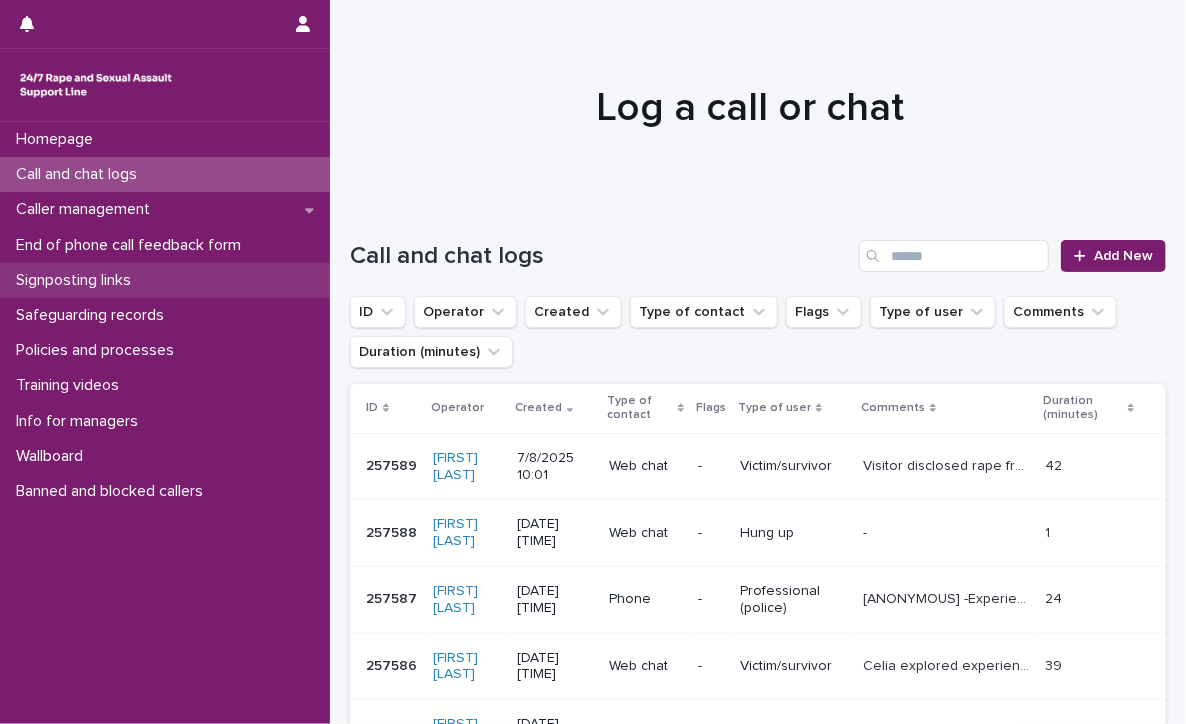click on "Signposting links" at bounding box center (77, 280) 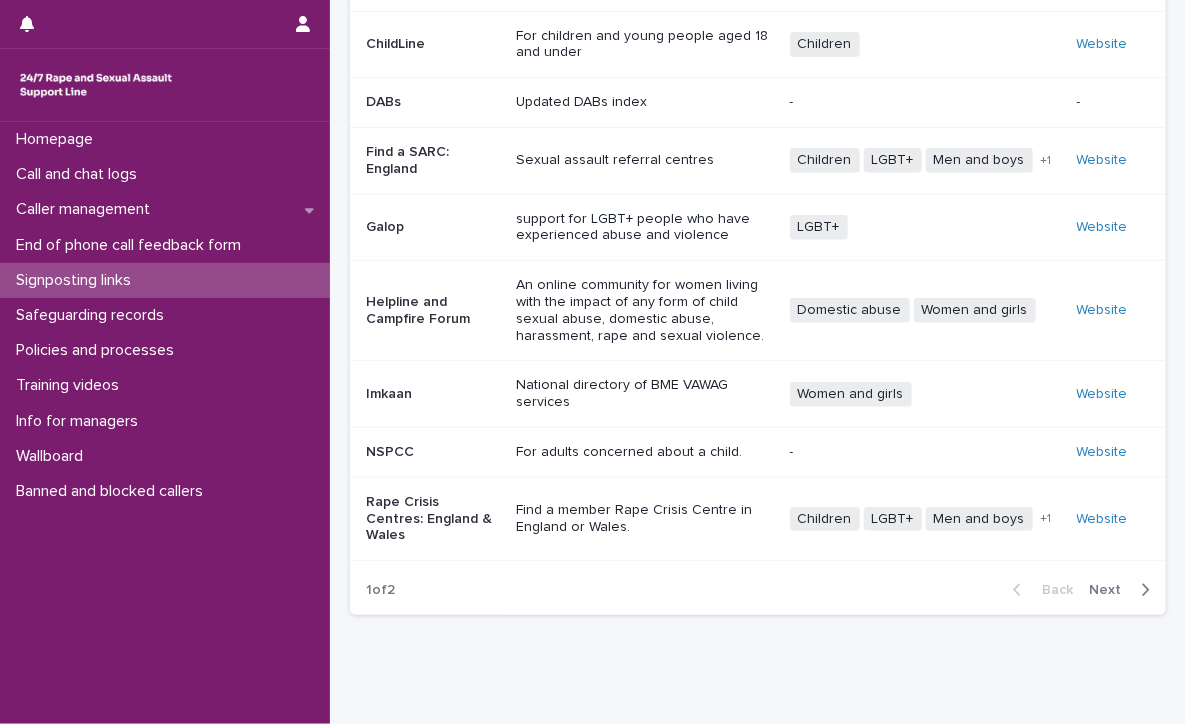 scroll, scrollTop: 345, scrollLeft: 0, axis: vertical 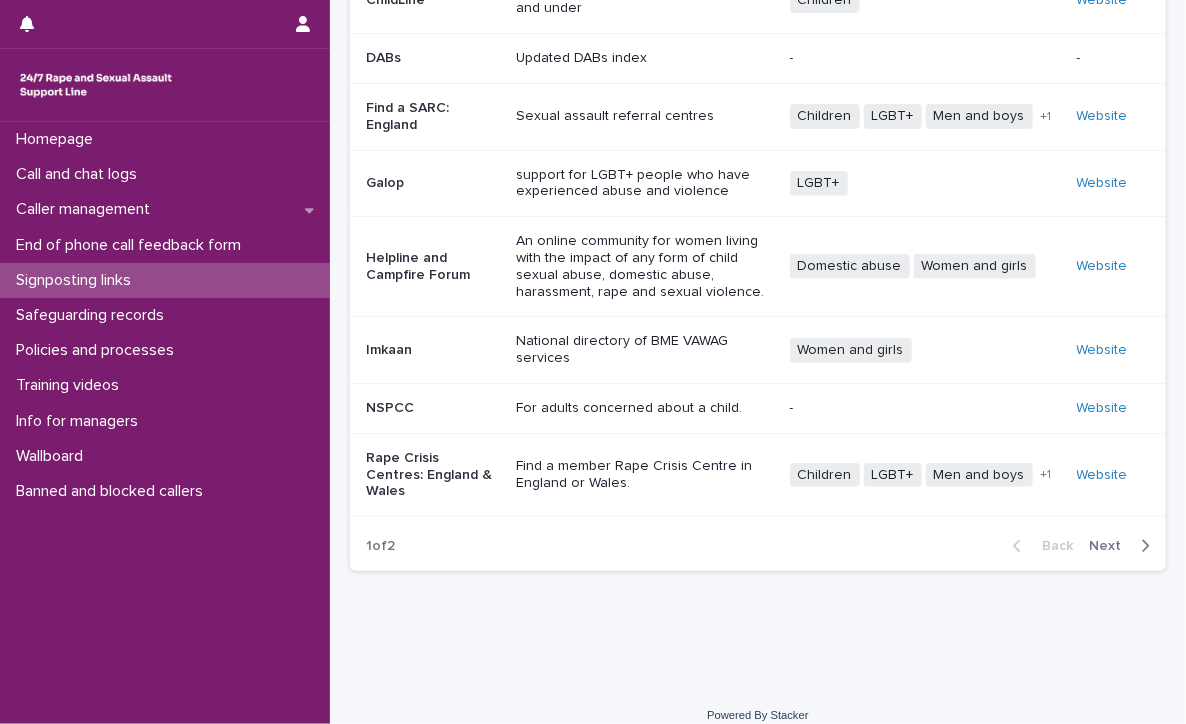 click on "Next" at bounding box center [1111, 546] 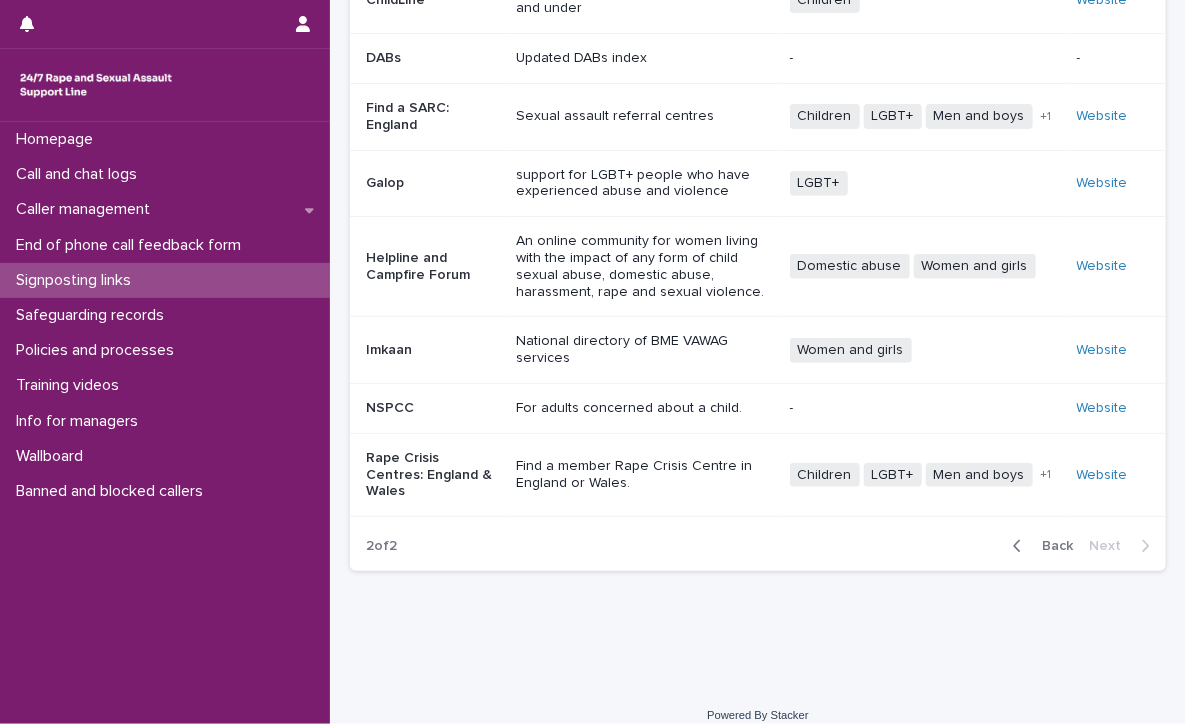 scroll, scrollTop: 0, scrollLeft: 0, axis: both 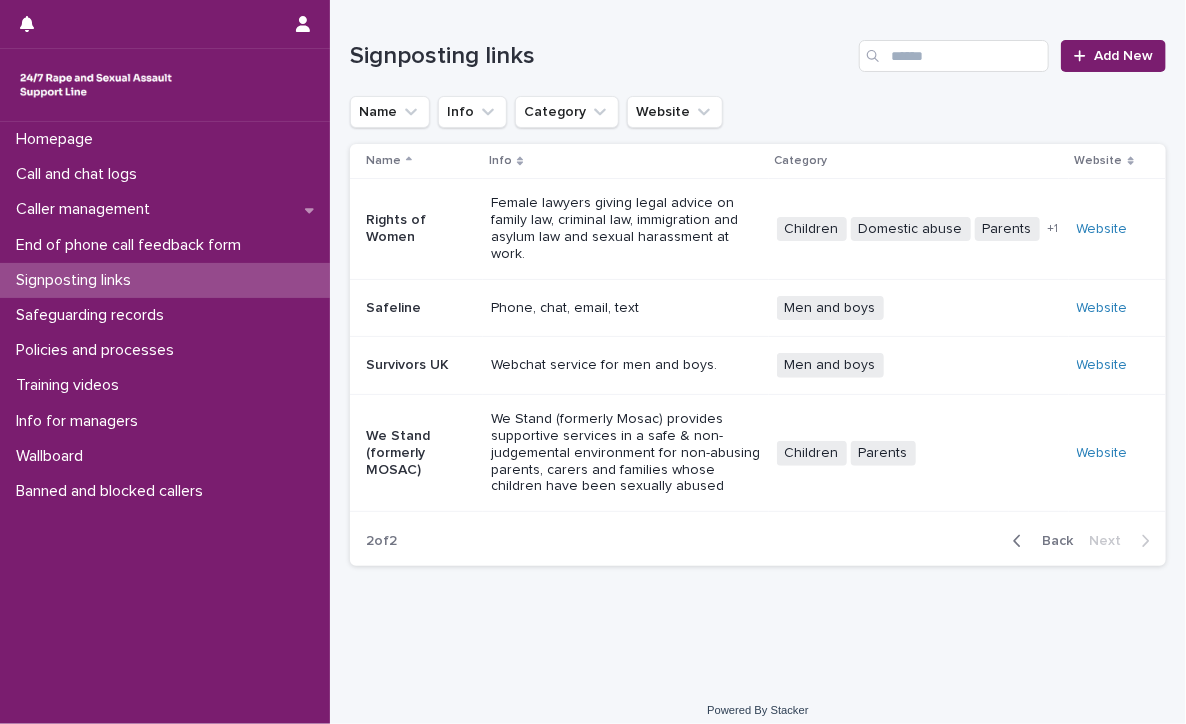 click on "Signposting links" at bounding box center (77, 280) 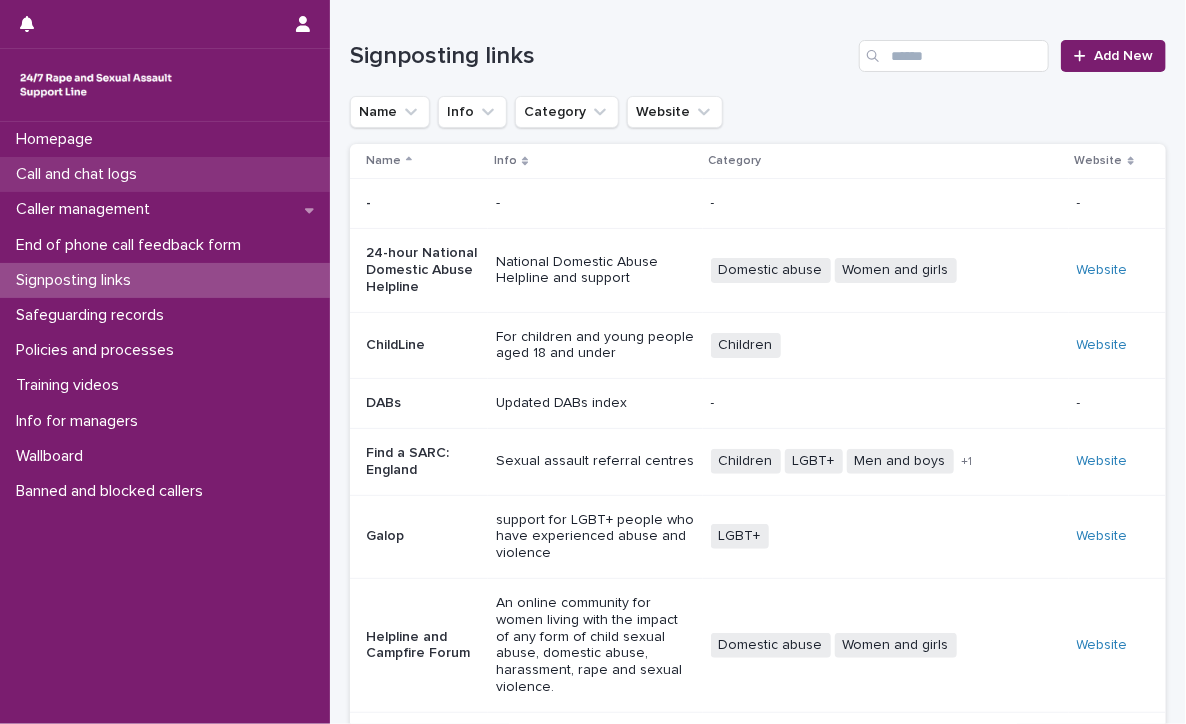 click on "Call and chat logs" at bounding box center (165, 174) 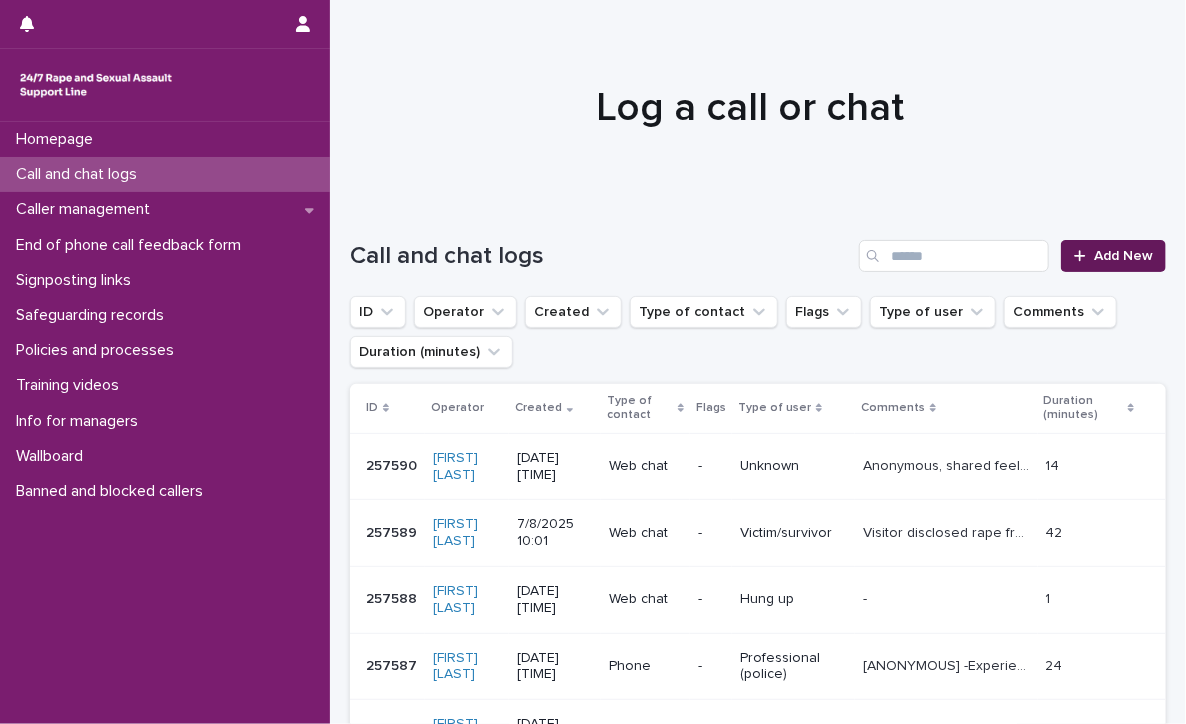 click on "Add New" at bounding box center (1123, 256) 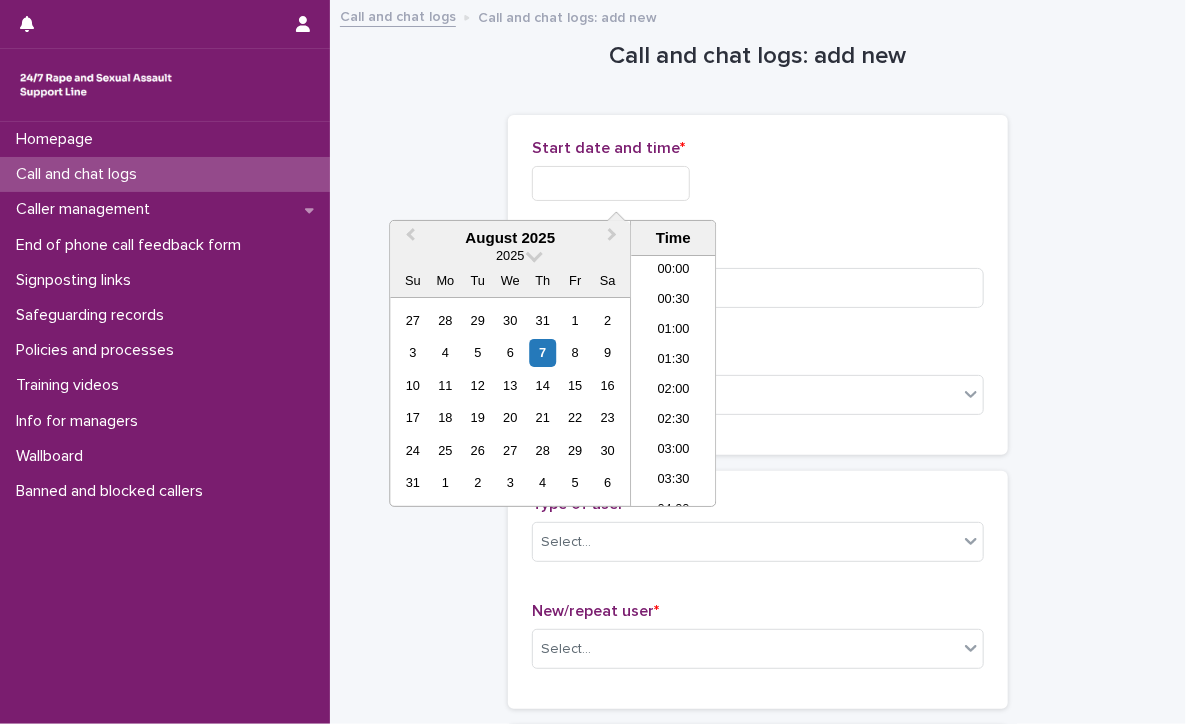 click at bounding box center [611, 183] 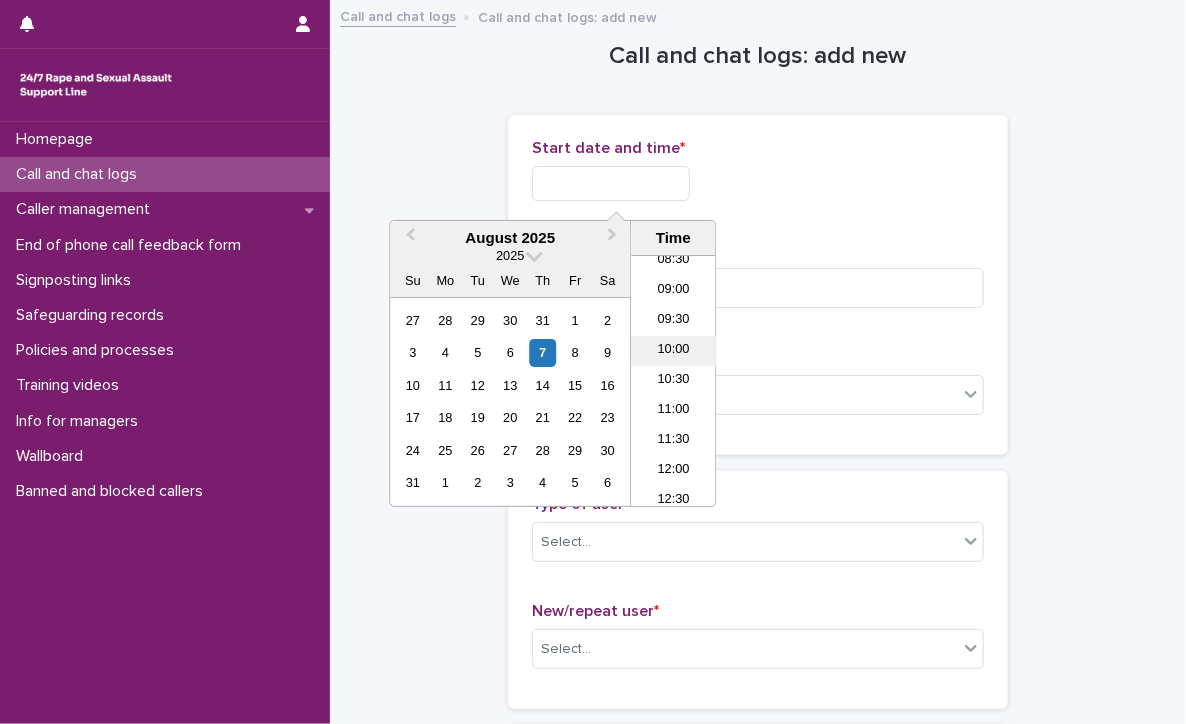 click on "10:00" at bounding box center [673, 351] 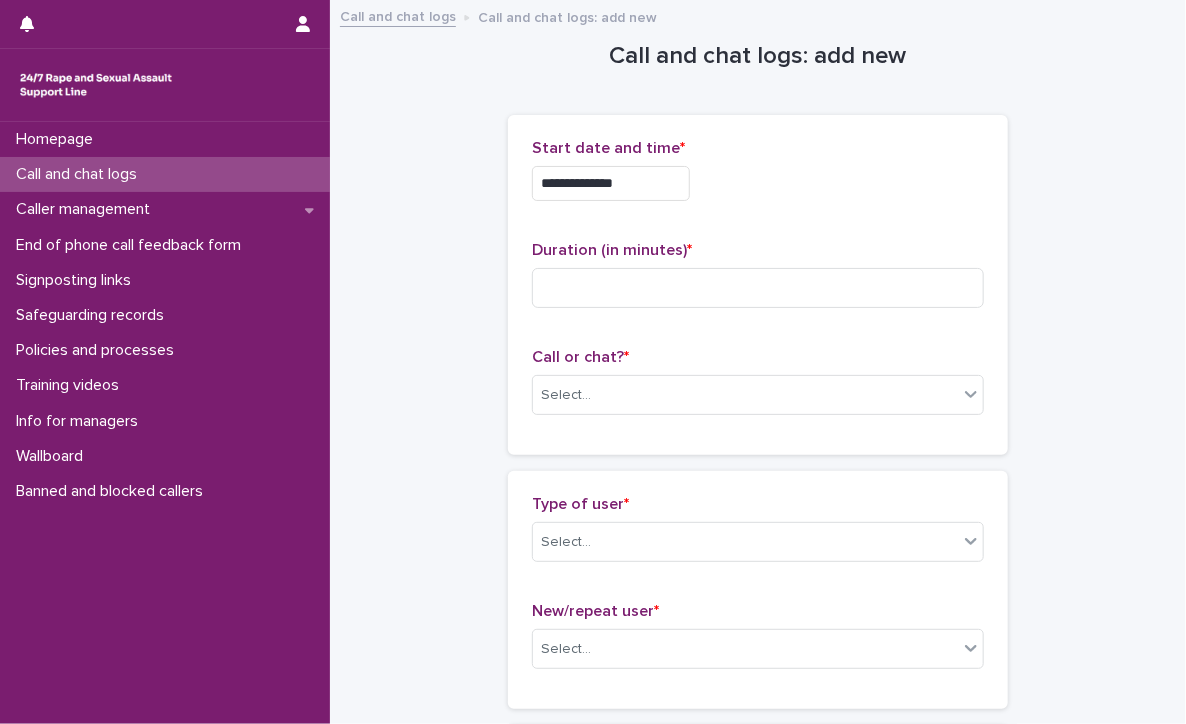 click on "**********" at bounding box center (611, 183) 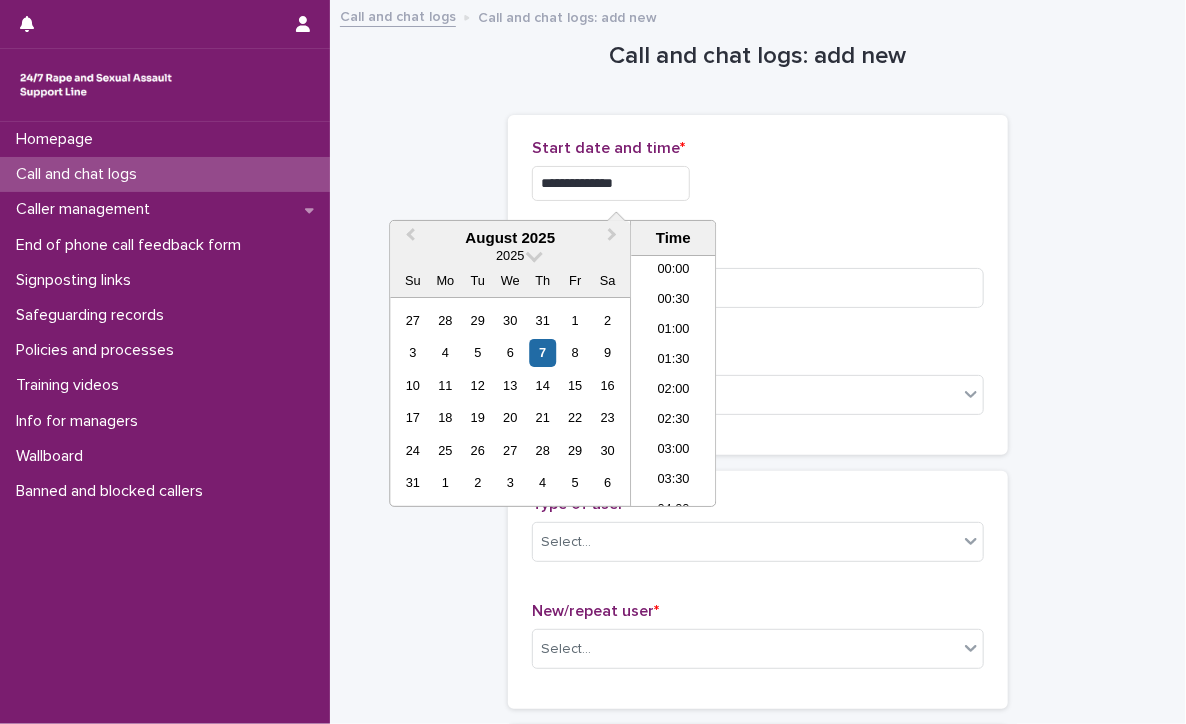 scroll, scrollTop: 490, scrollLeft: 0, axis: vertical 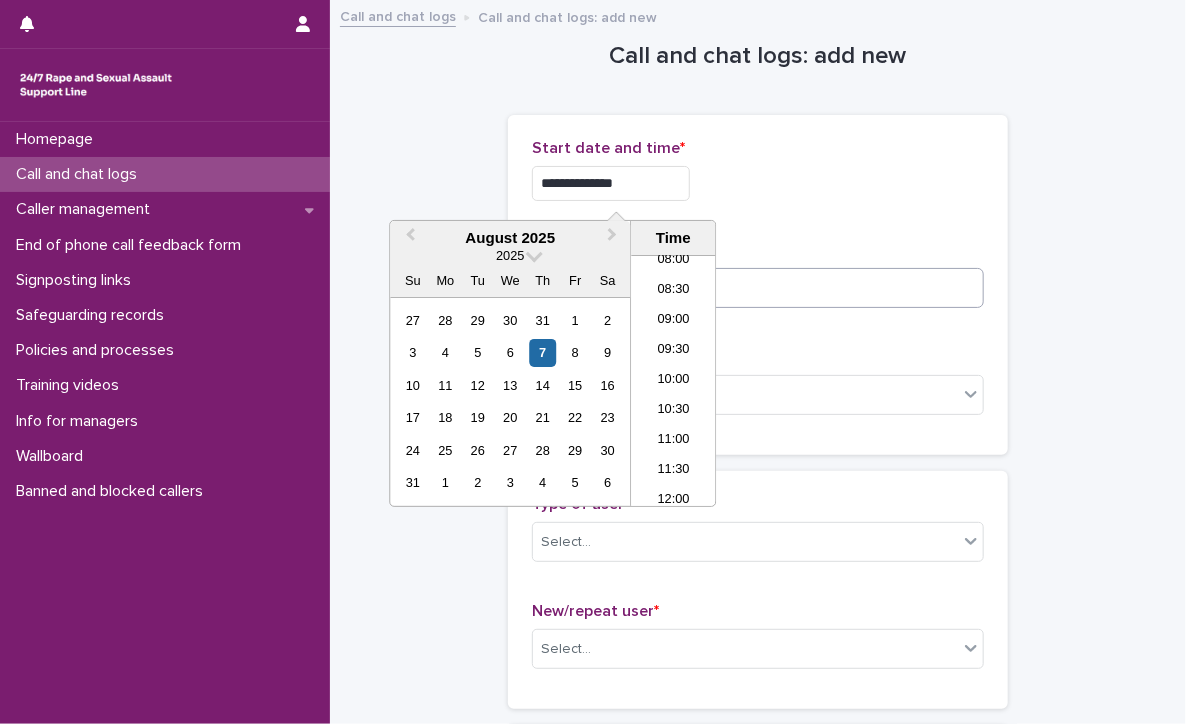 type on "**********" 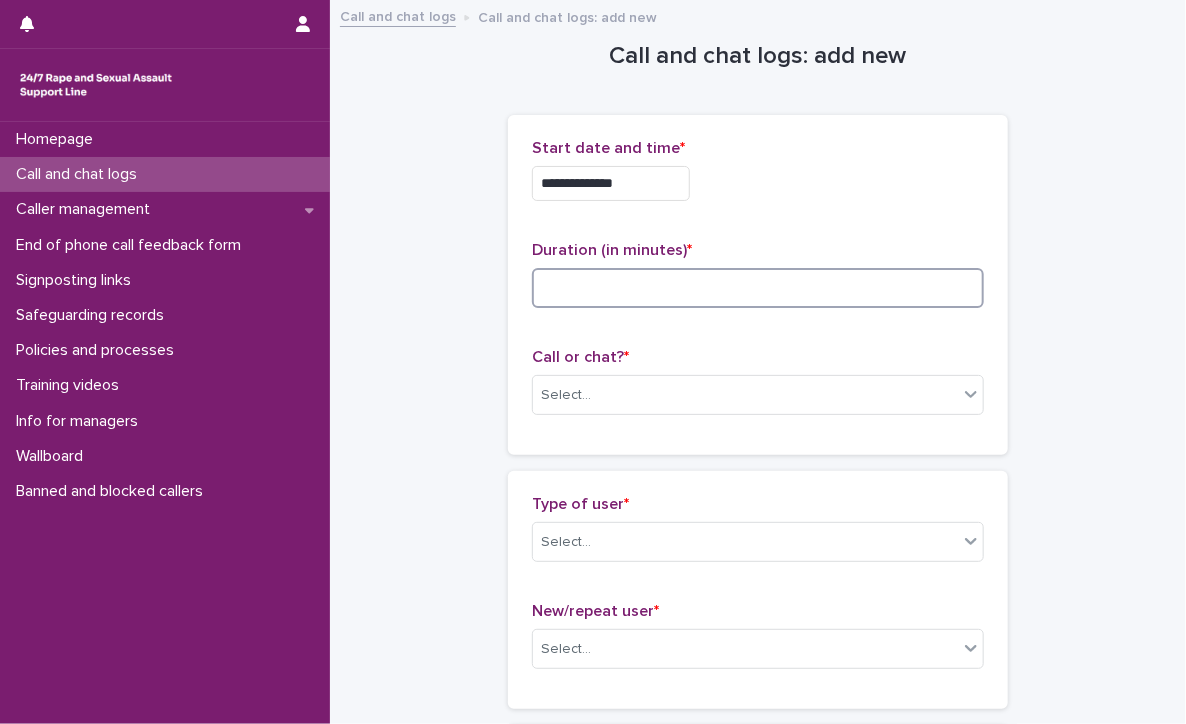 click at bounding box center (758, 288) 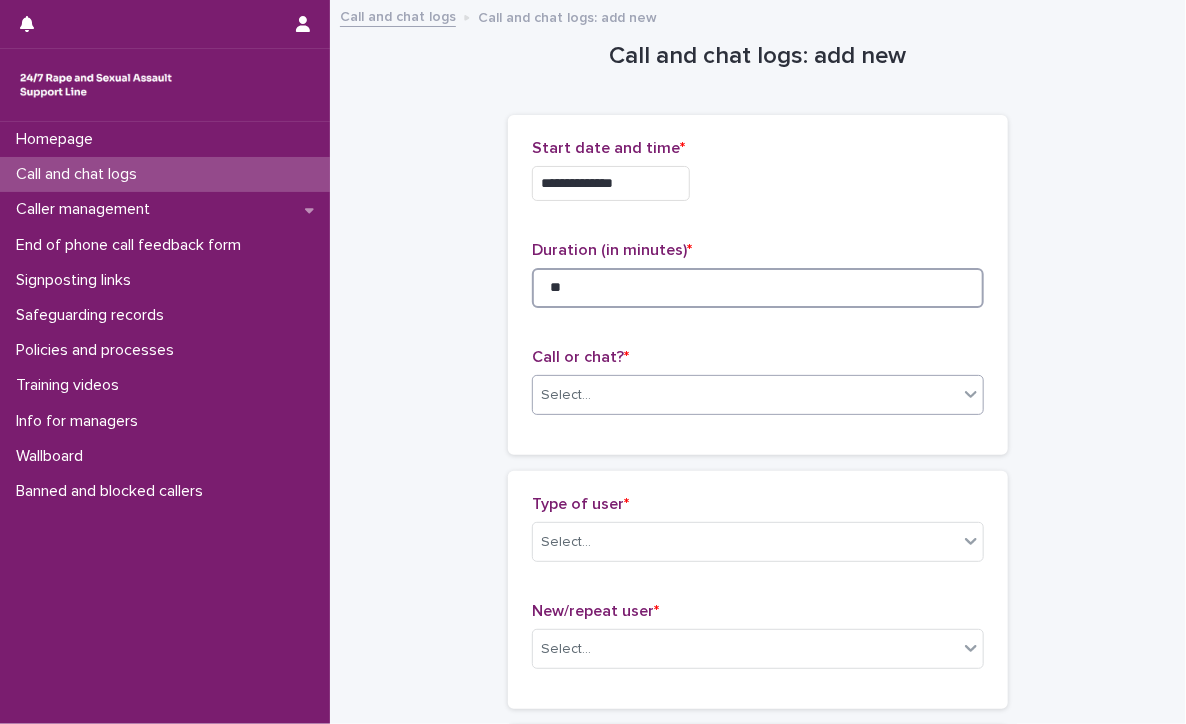 type on "**" 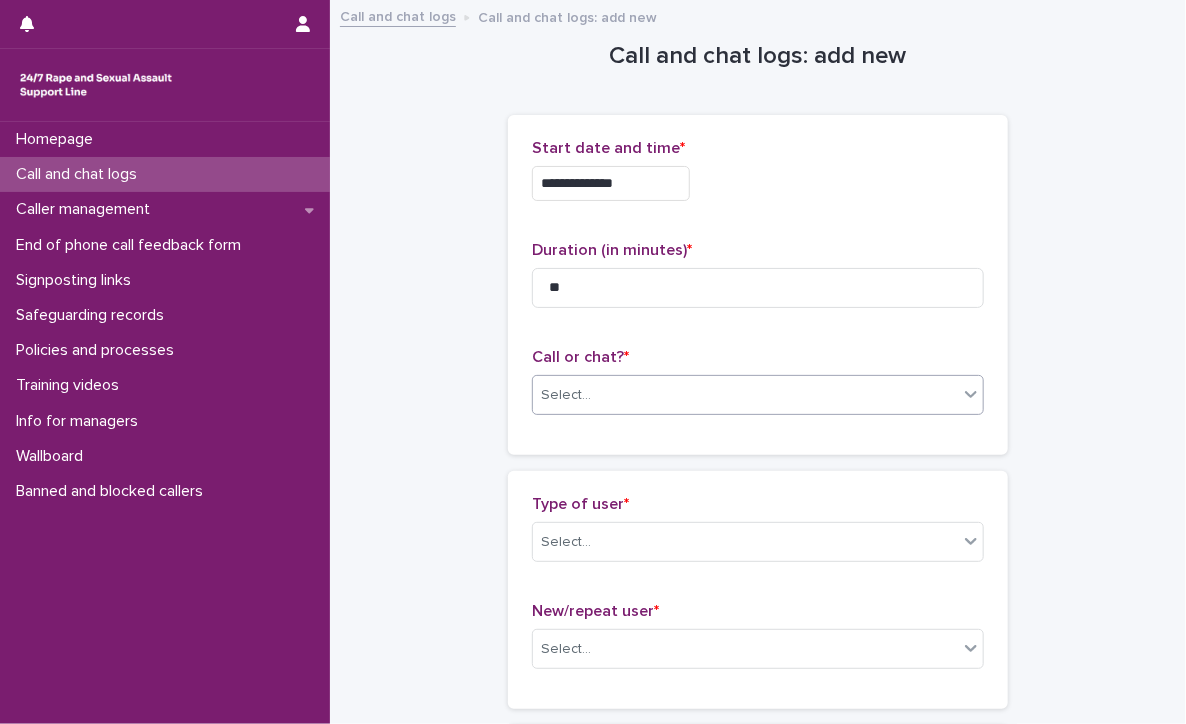 click on "Select..." at bounding box center (745, 395) 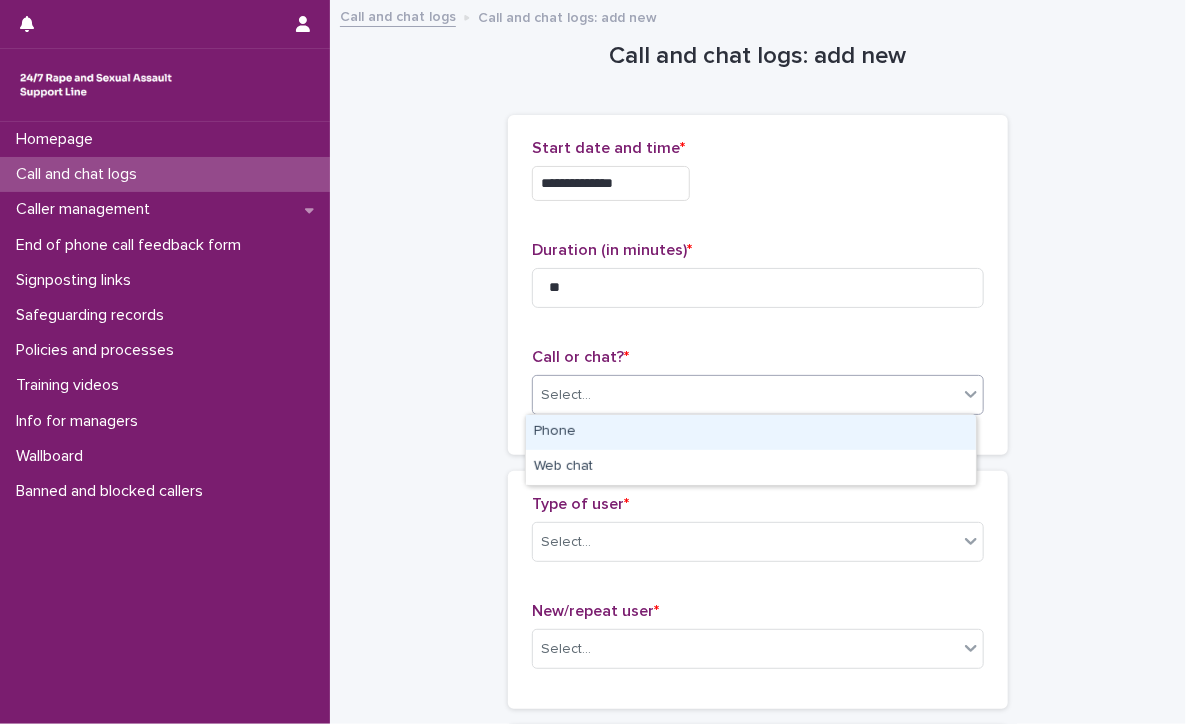 click on "Phone" at bounding box center [751, 432] 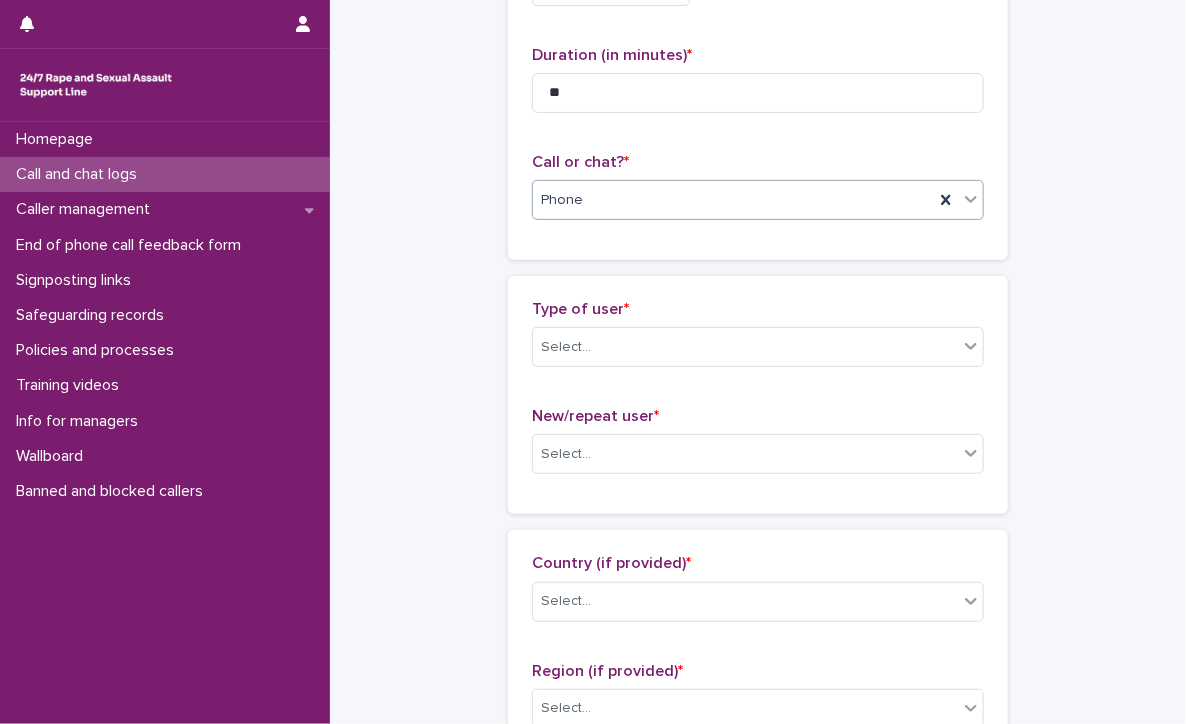 scroll, scrollTop: 200, scrollLeft: 0, axis: vertical 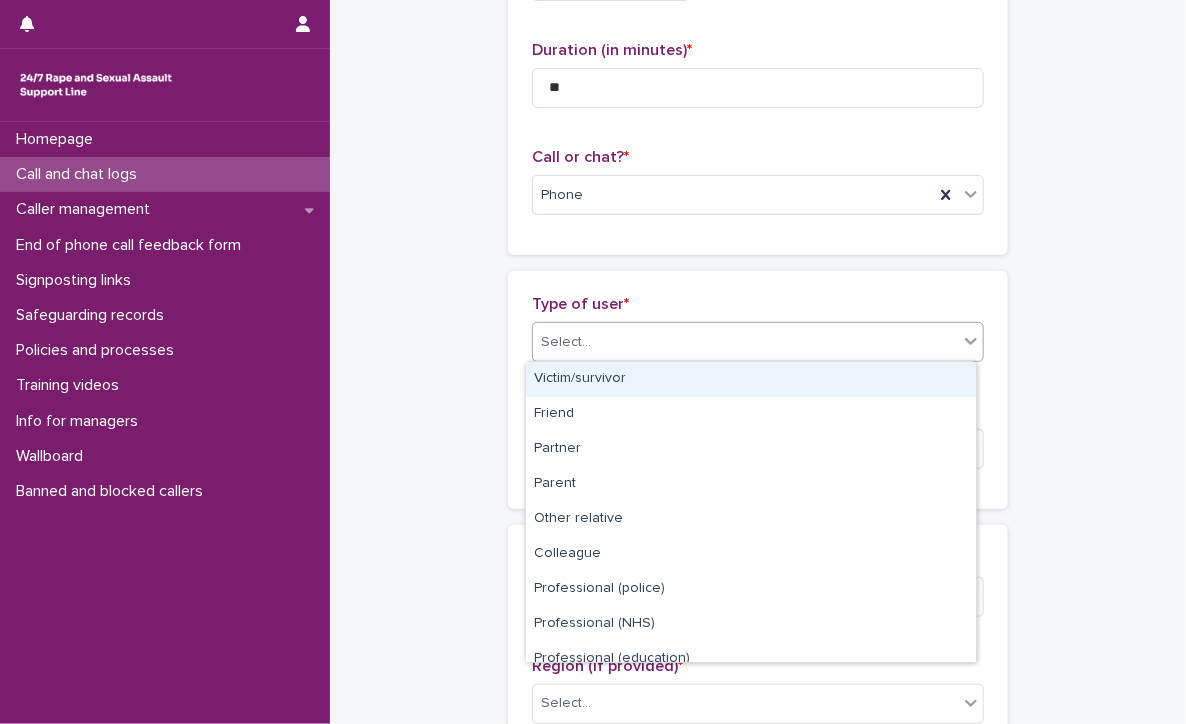 click on "Select..." at bounding box center [745, 342] 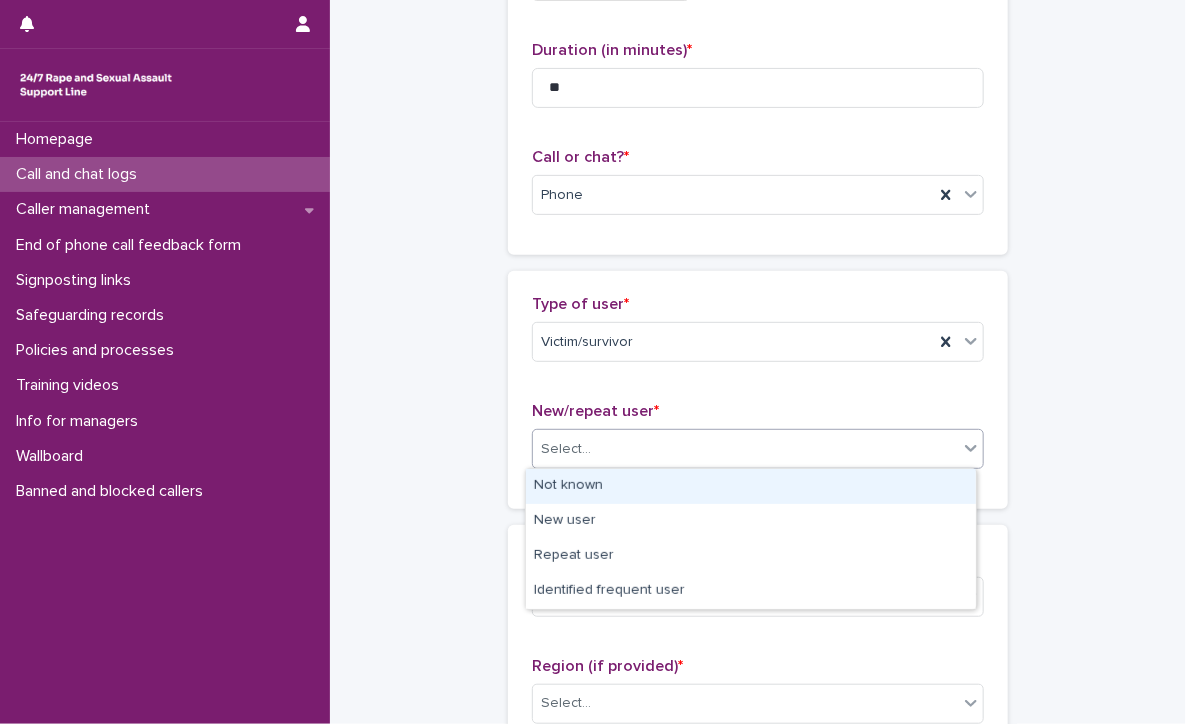 click on "Select..." at bounding box center (745, 449) 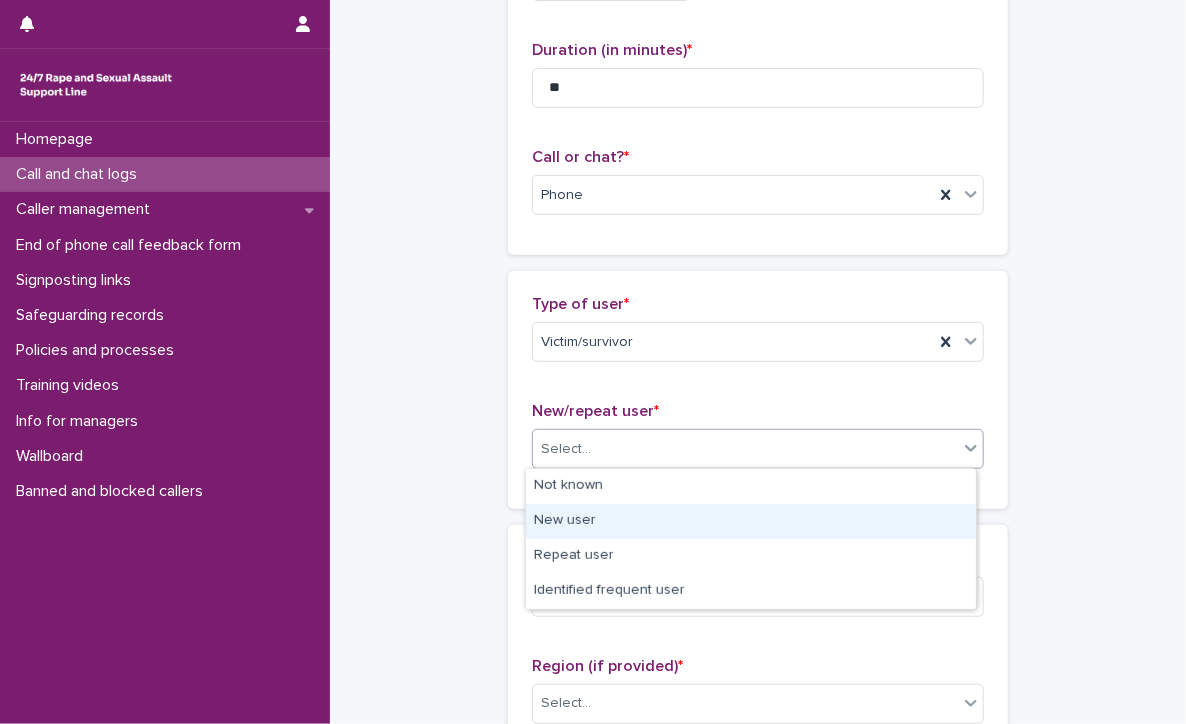 click on "New user" at bounding box center (751, 521) 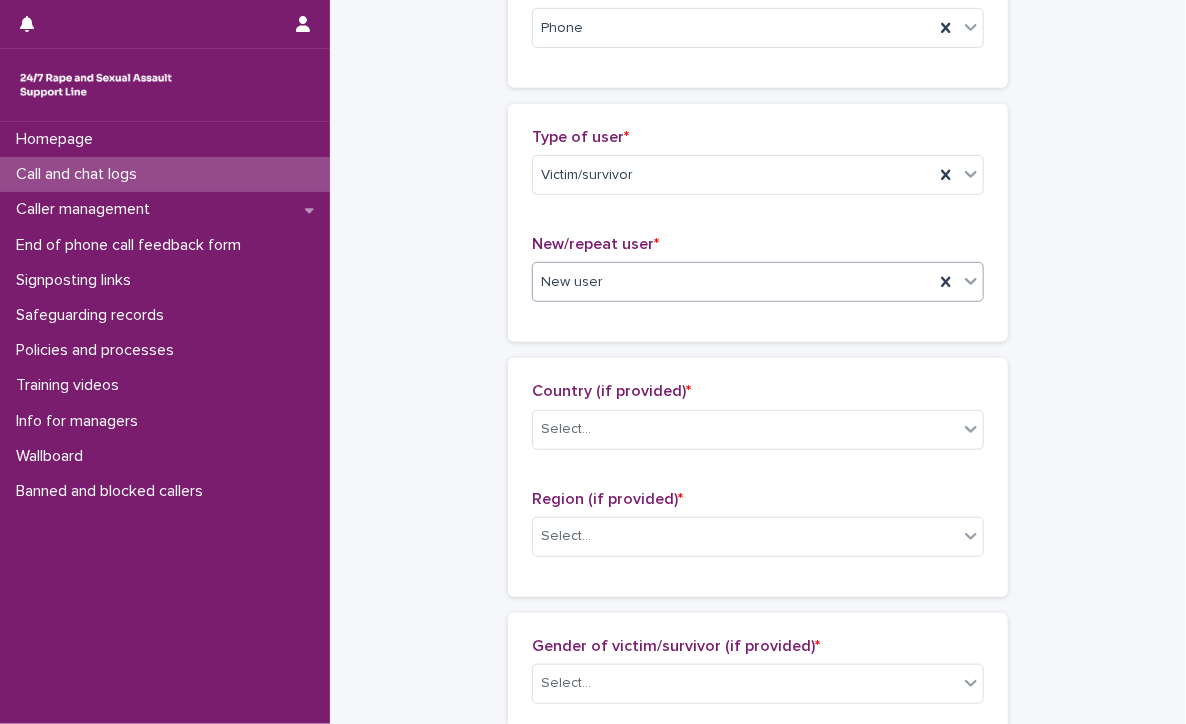 scroll, scrollTop: 400, scrollLeft: 0, axis: vertical 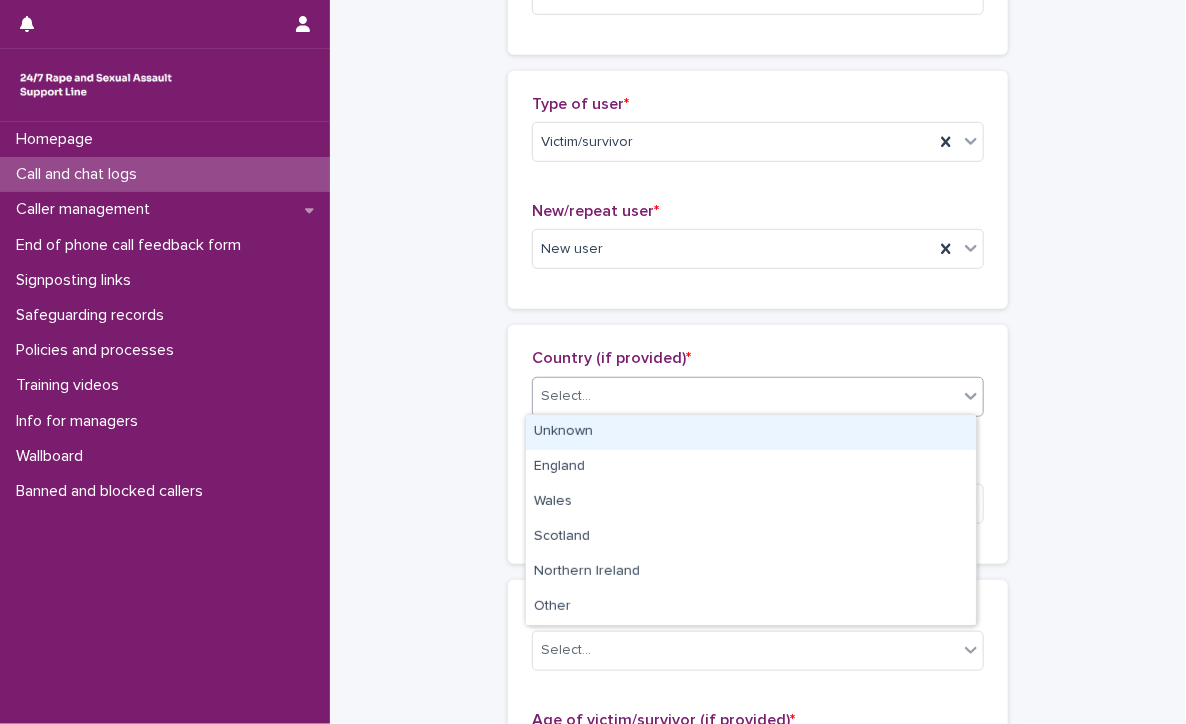 click on "Select..." at bounding box center (745, 396) 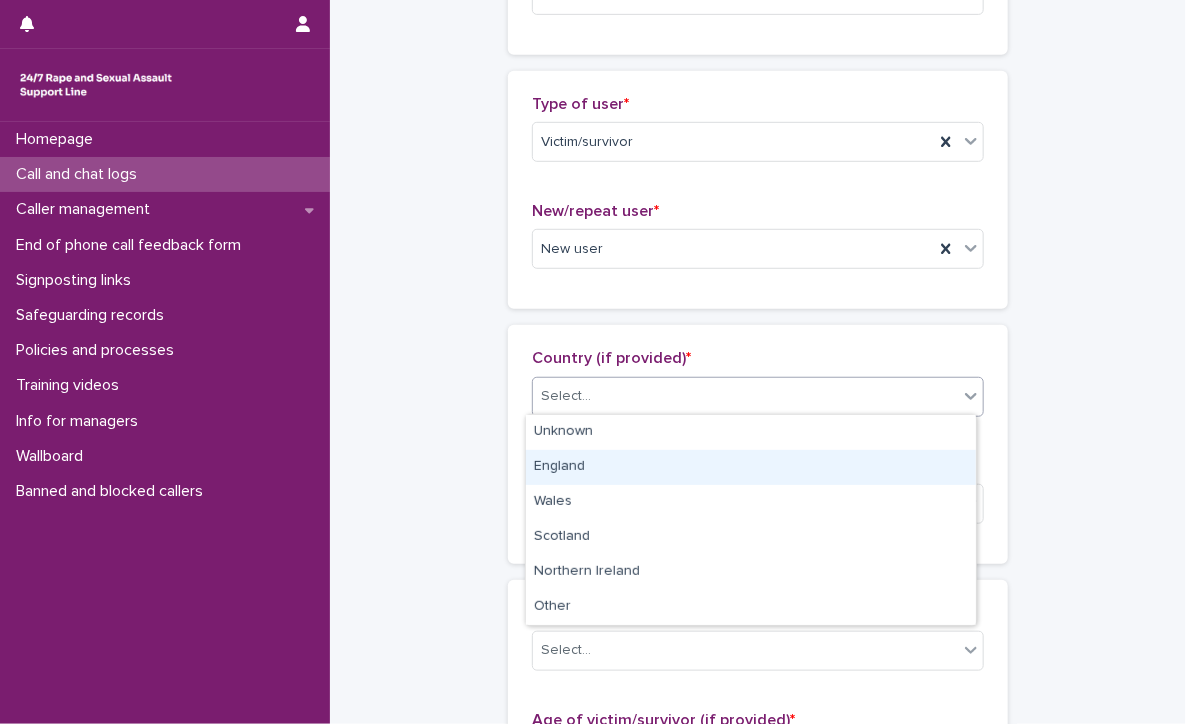 click on "England" at bounding box center [751, 467] 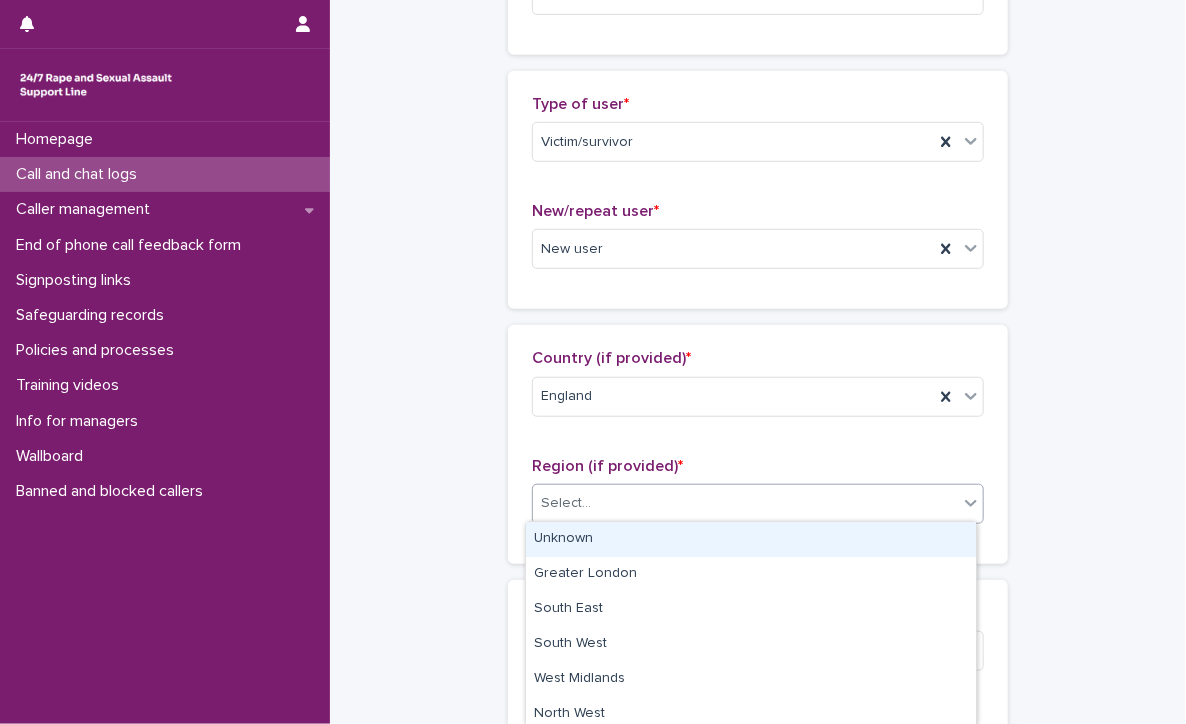 click on "Select..." at bounding box center (745, 503) 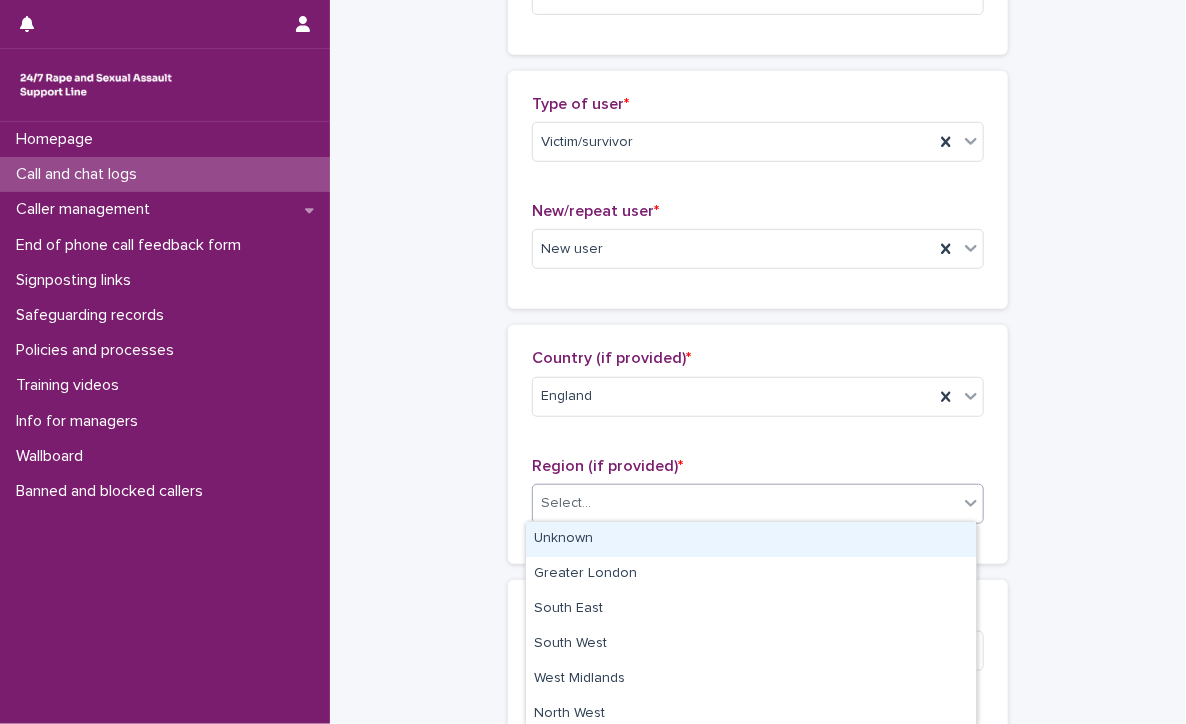 click on "Unknown" at bounding box center [751, 539] 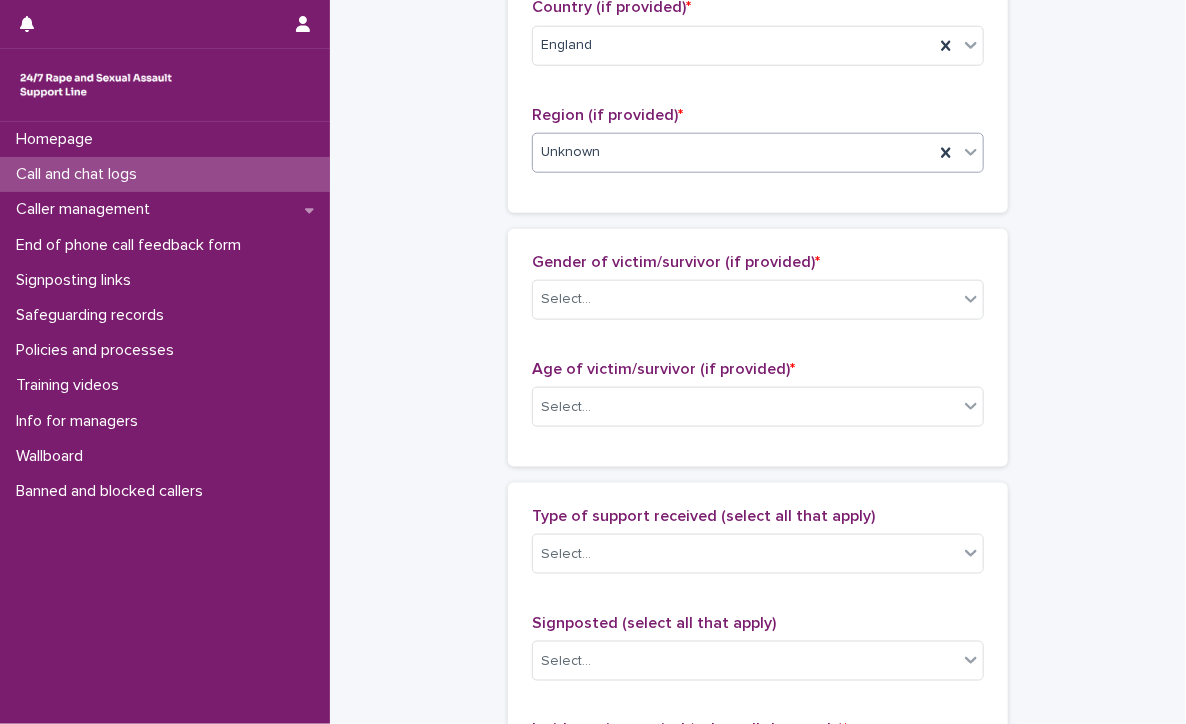 scroll, scrollTop: 800, scrollLeft: 0, axis: vertical 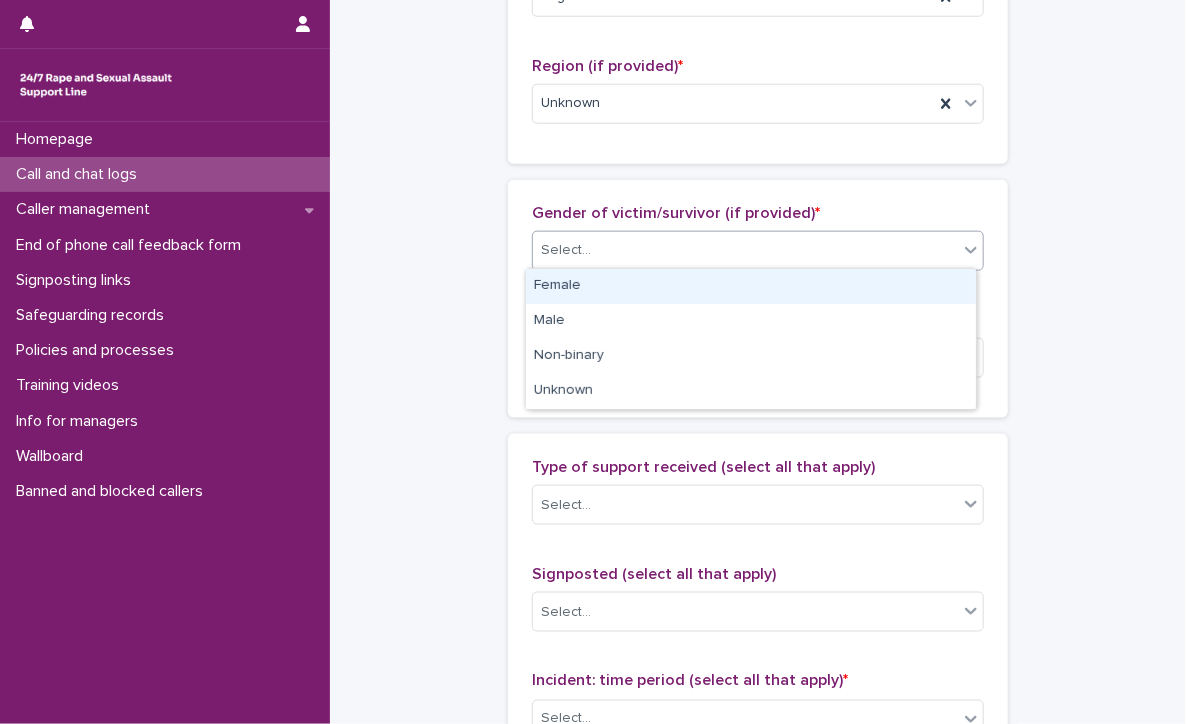 click on "Select..." at bounding box center (745, 250) 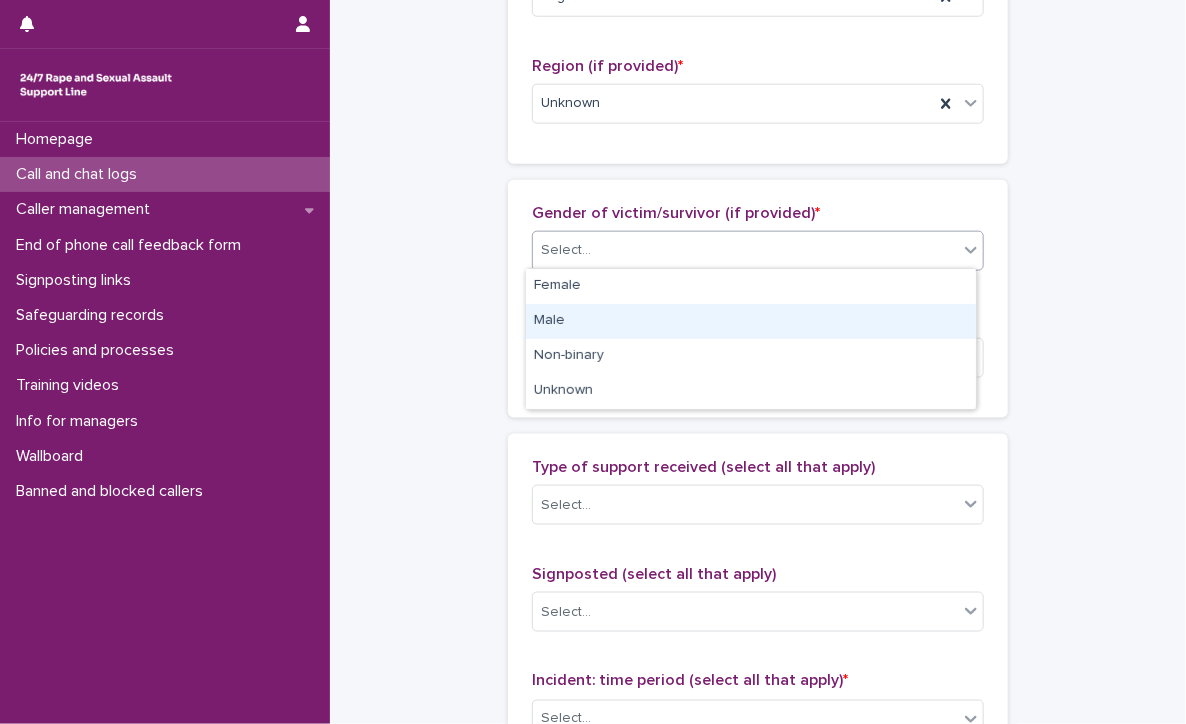click on "Male" at bounding box center [751, 321] 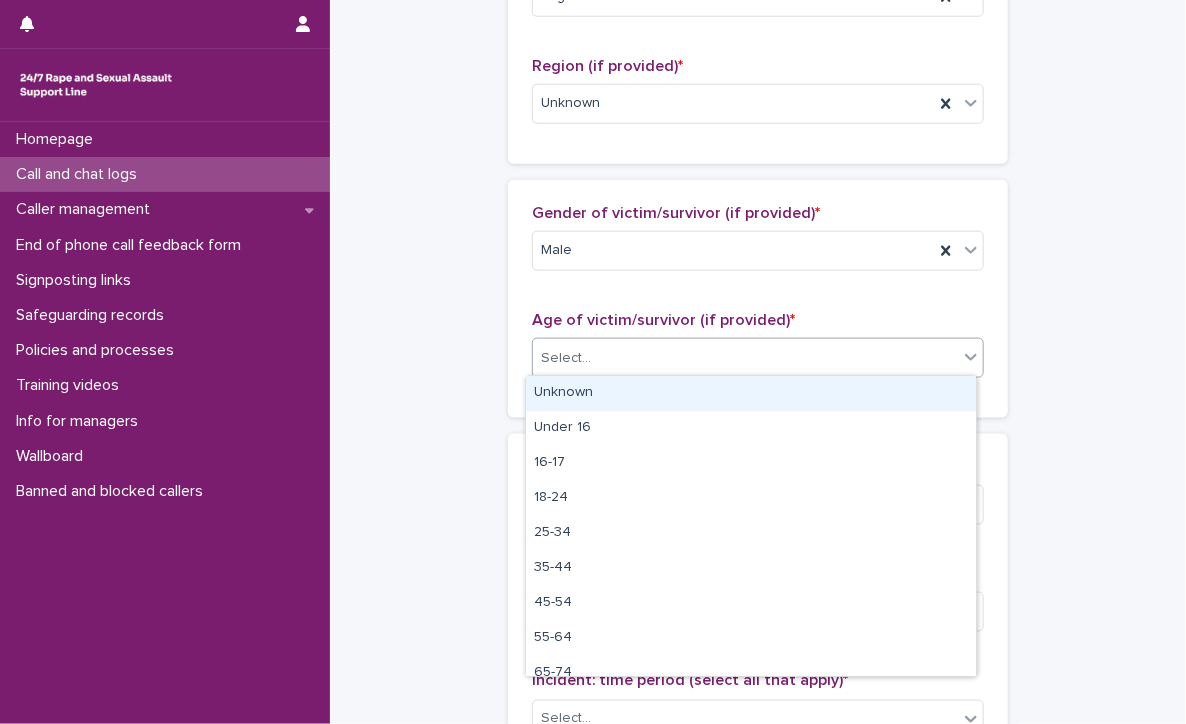 click on "Select..." at bounding box center (745, 358) 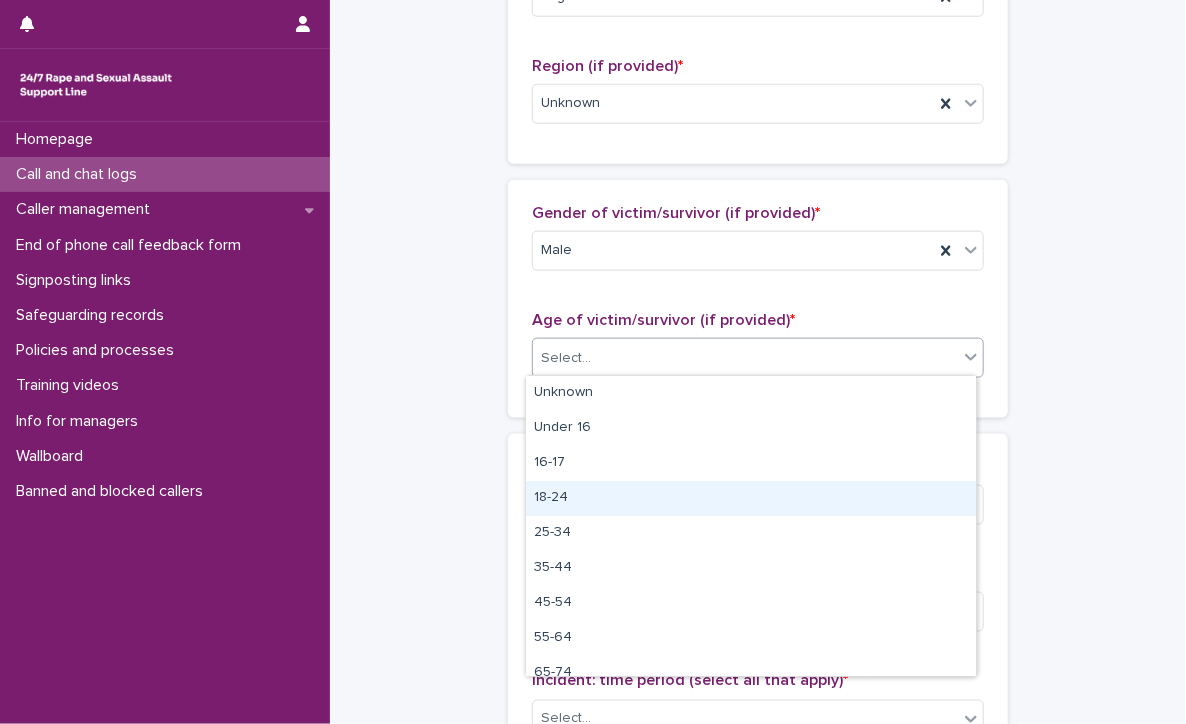 click on "18-24" at bounding box center (751, 498) 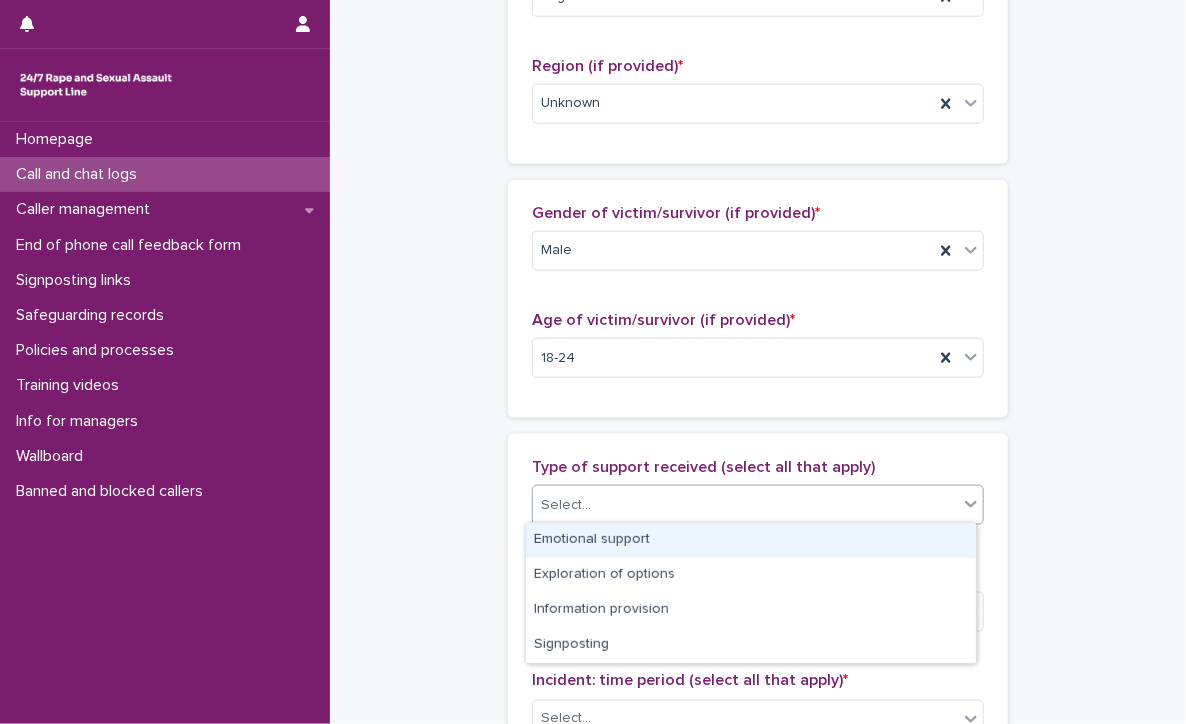 click on "Select..." at bounding box center [745, 505] 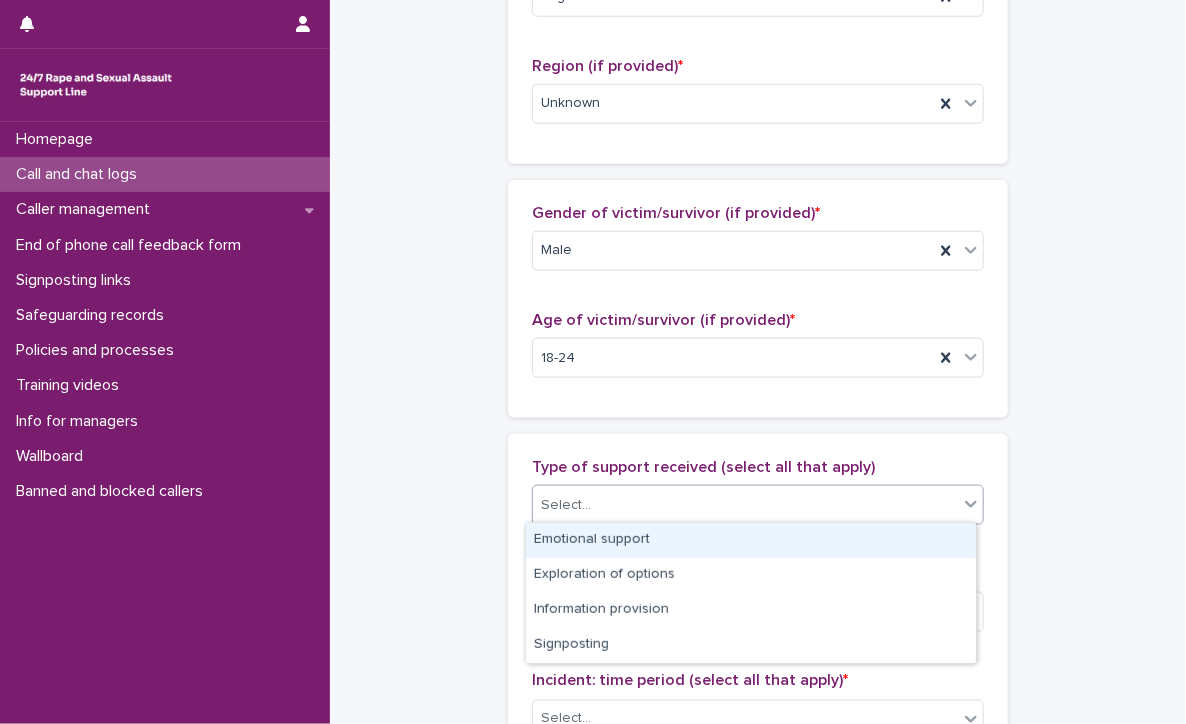 click on "Emotional support" at bounding box center [751, 540] 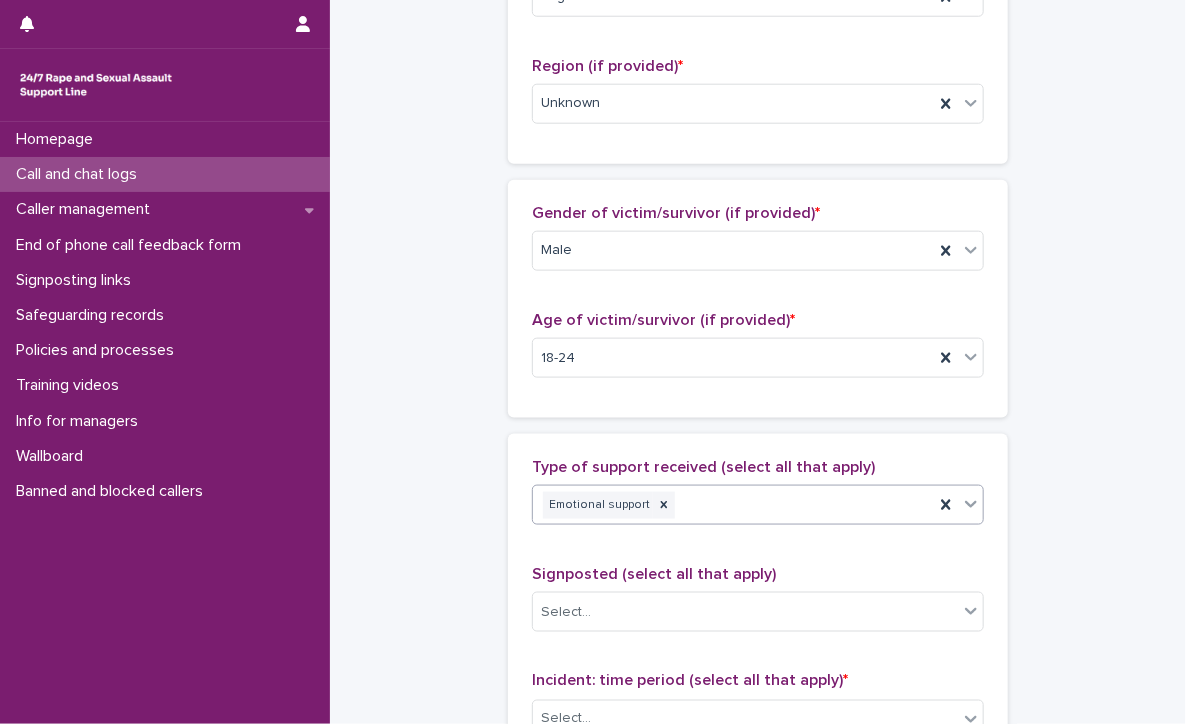click on "Emotional support" at bounding box center [733, 505] 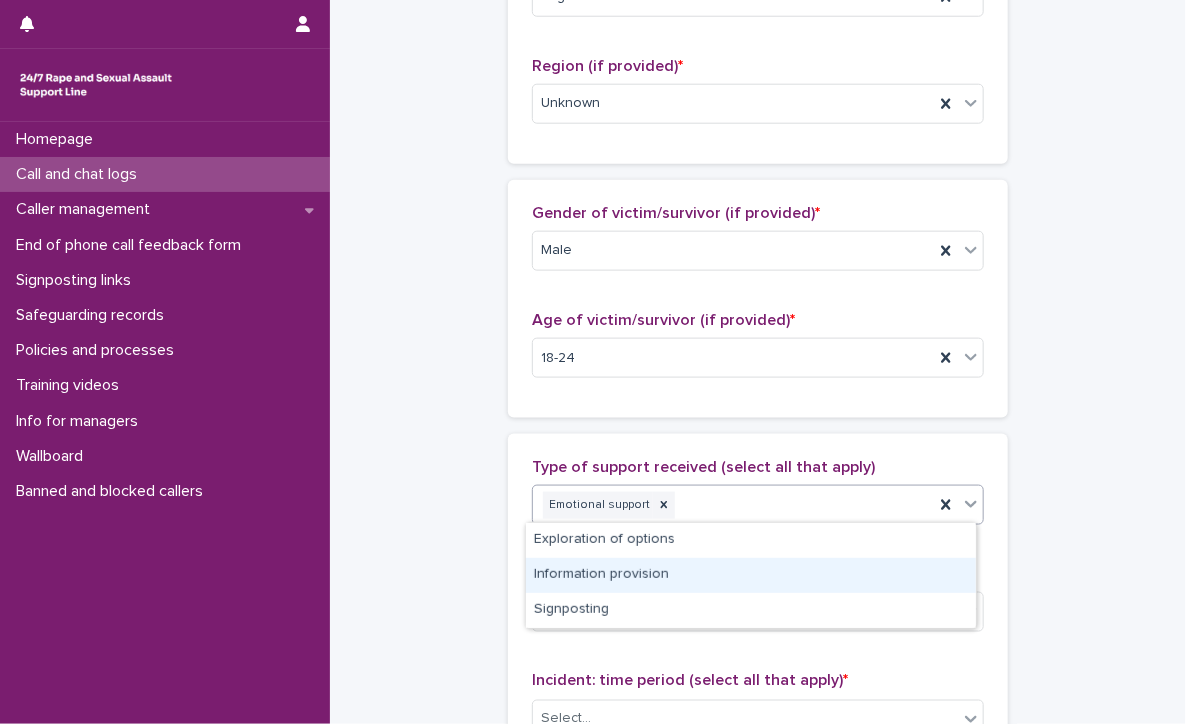 click on "Information provision" at bounding box center [751, 575] 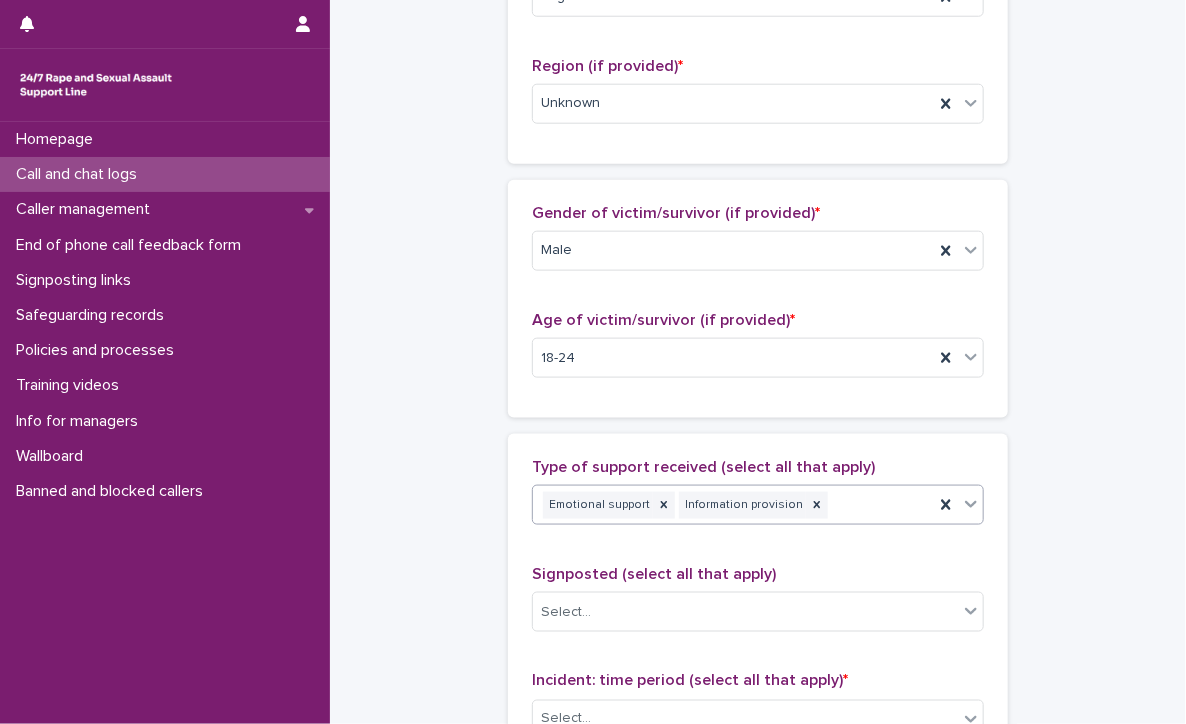 click on "Emotional support Information provision" at bounding box center [733, 505] 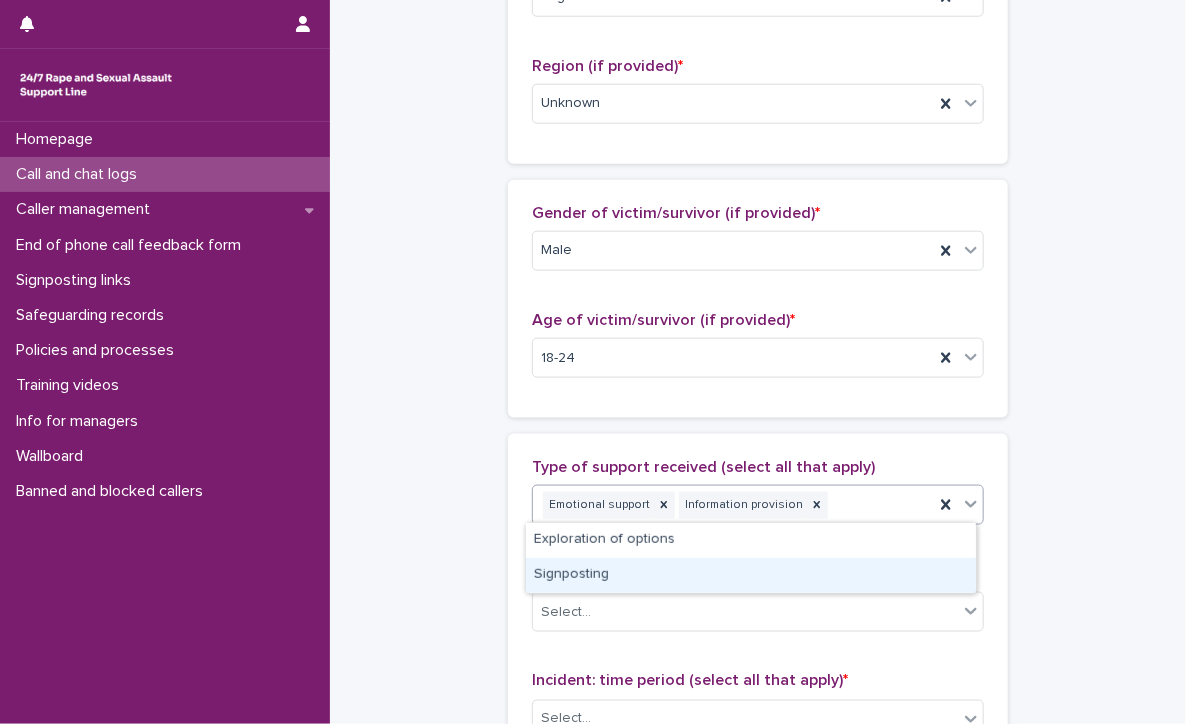 click on "Signposting" at bounding box center [751, 575] 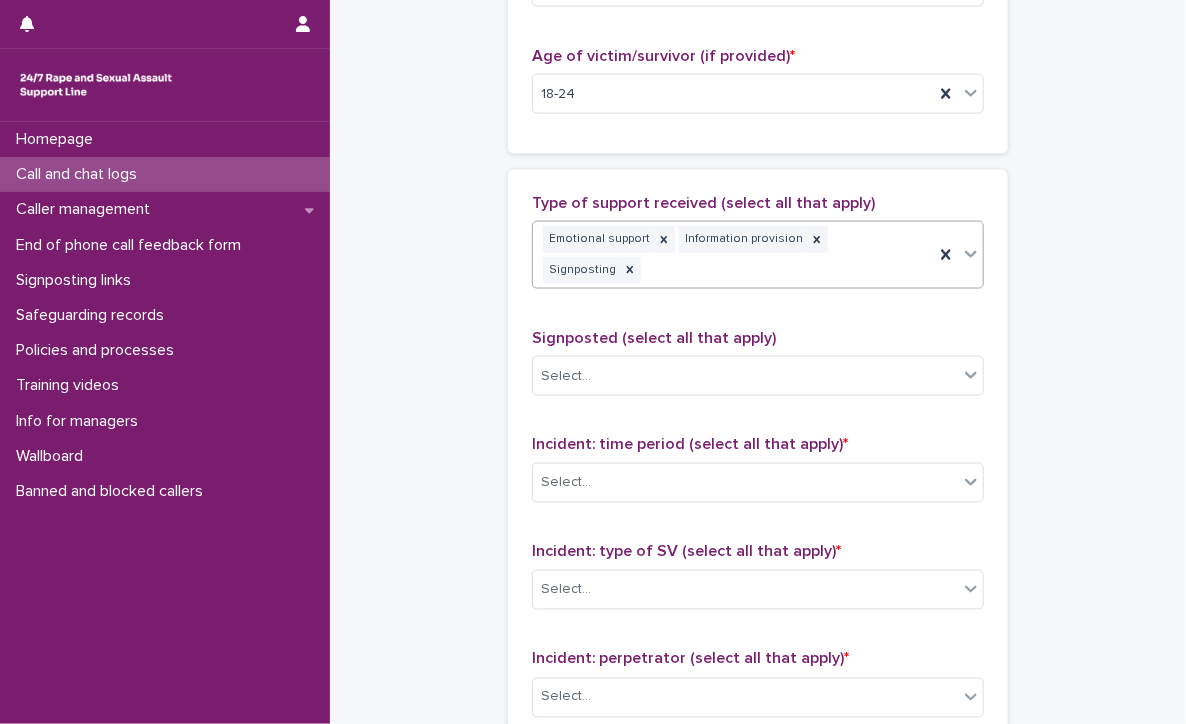 scroll, scrollTop: 1100, scrollLeft: 0, axis: vertical 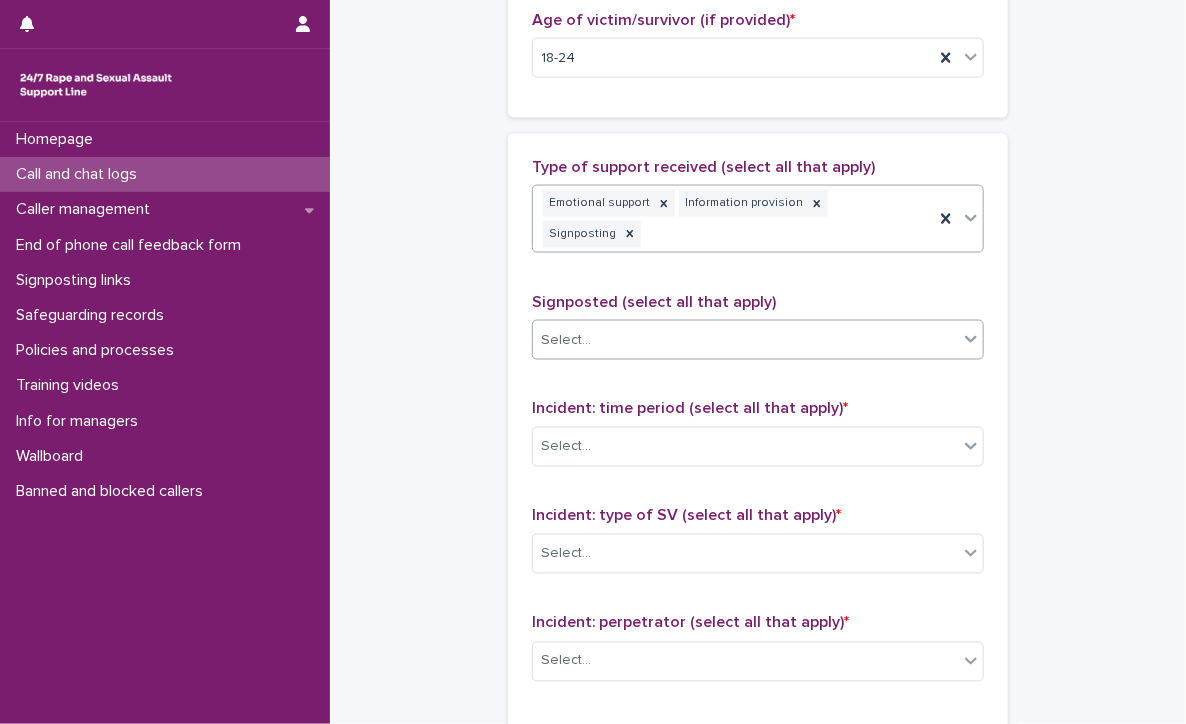click on "Select..." at bounding box center (745, 340) 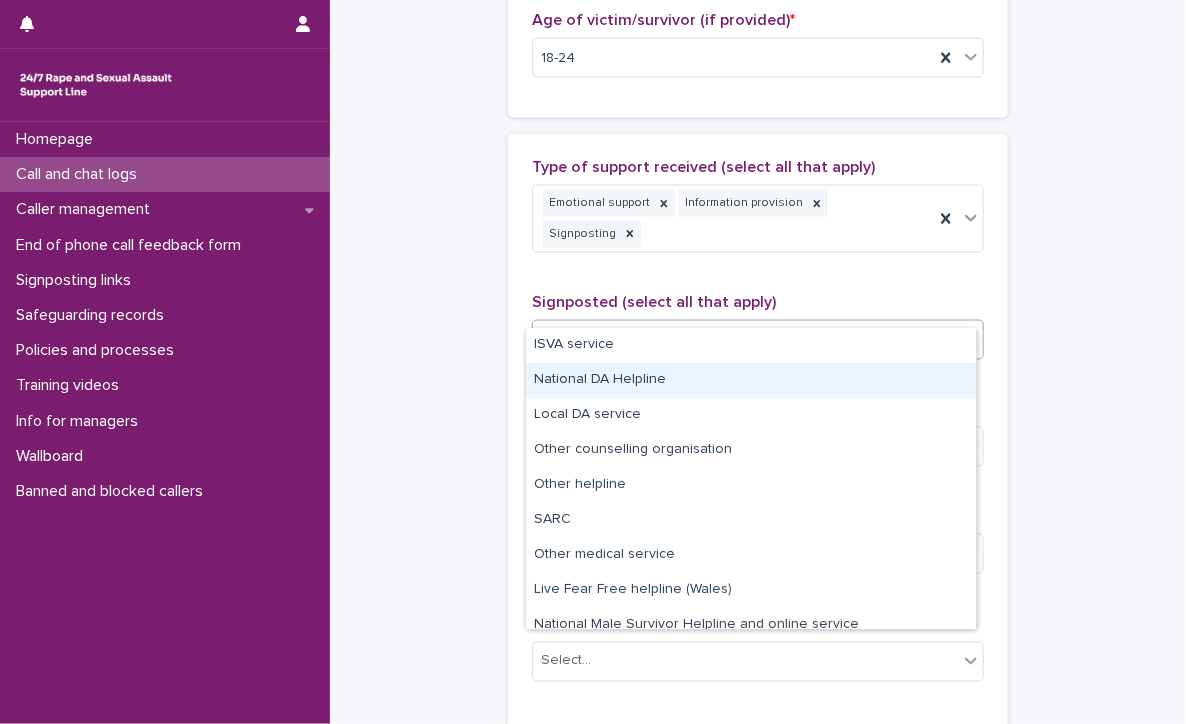 scroll, scrollTop: 100, scrollLeft: 0, axis: vertical 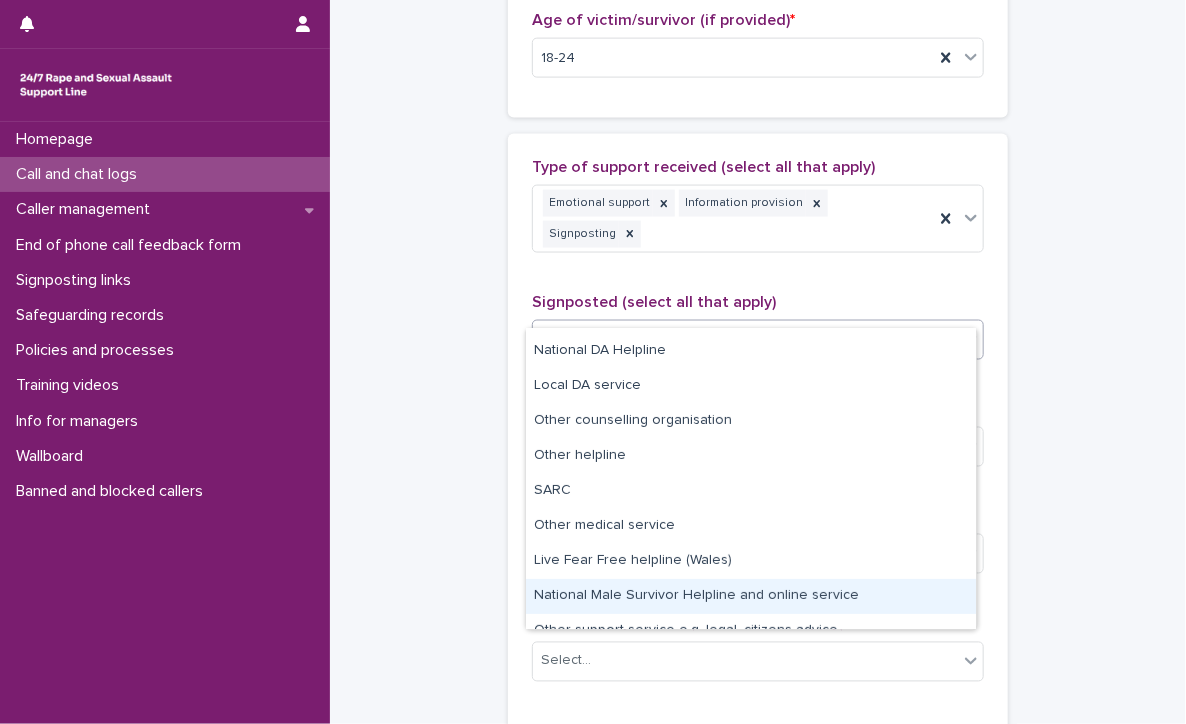 click on "National Male Survivor Helpline and online service" at bounding box center [751, 596] 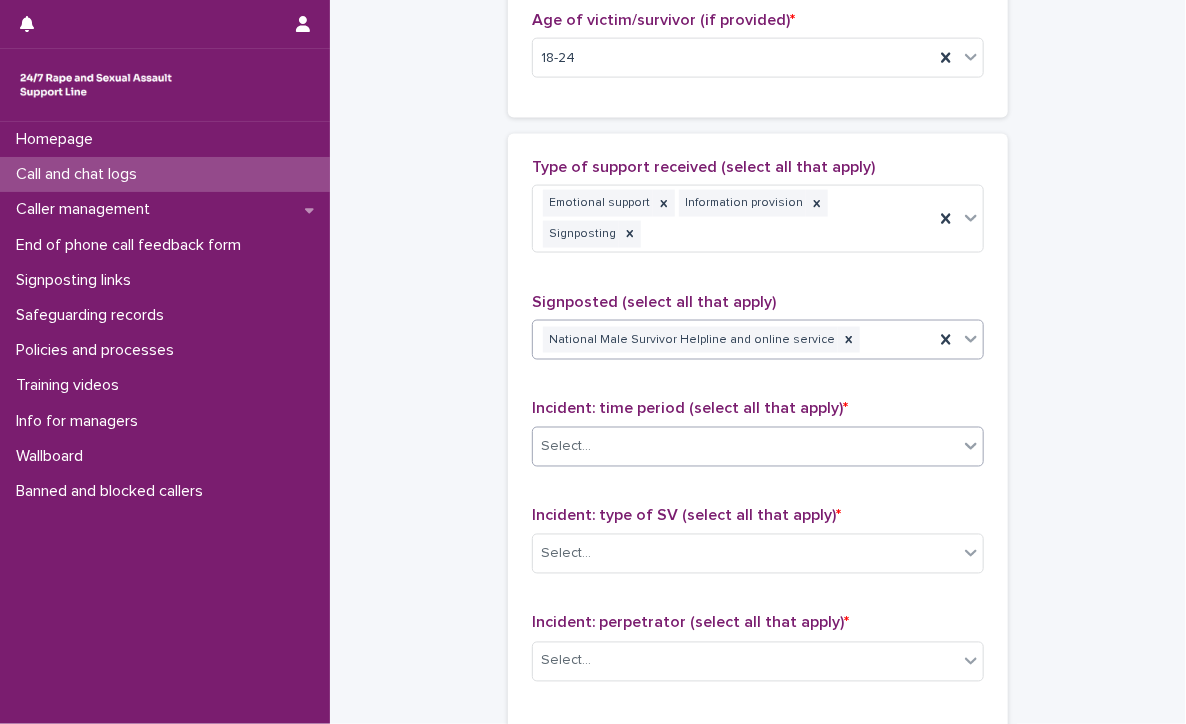 click on "Select..." at bounding box center (745, 447) 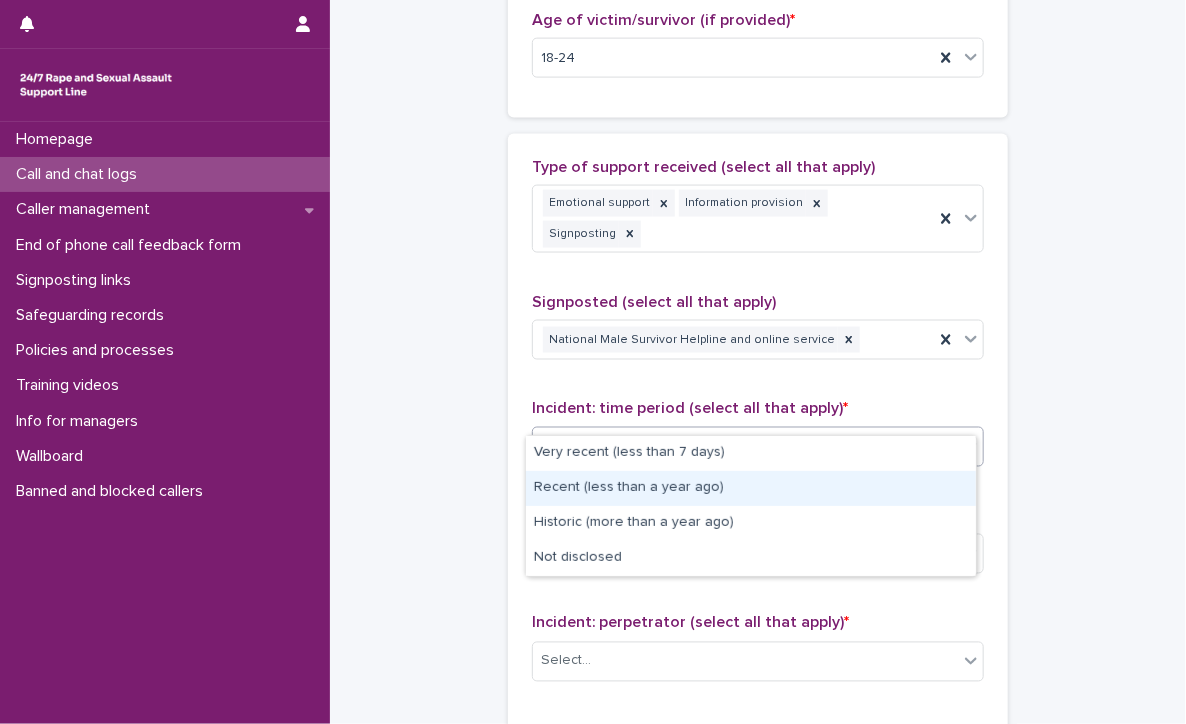 click on "Recent (less than a year ago)" at bounding box center (751, 488) 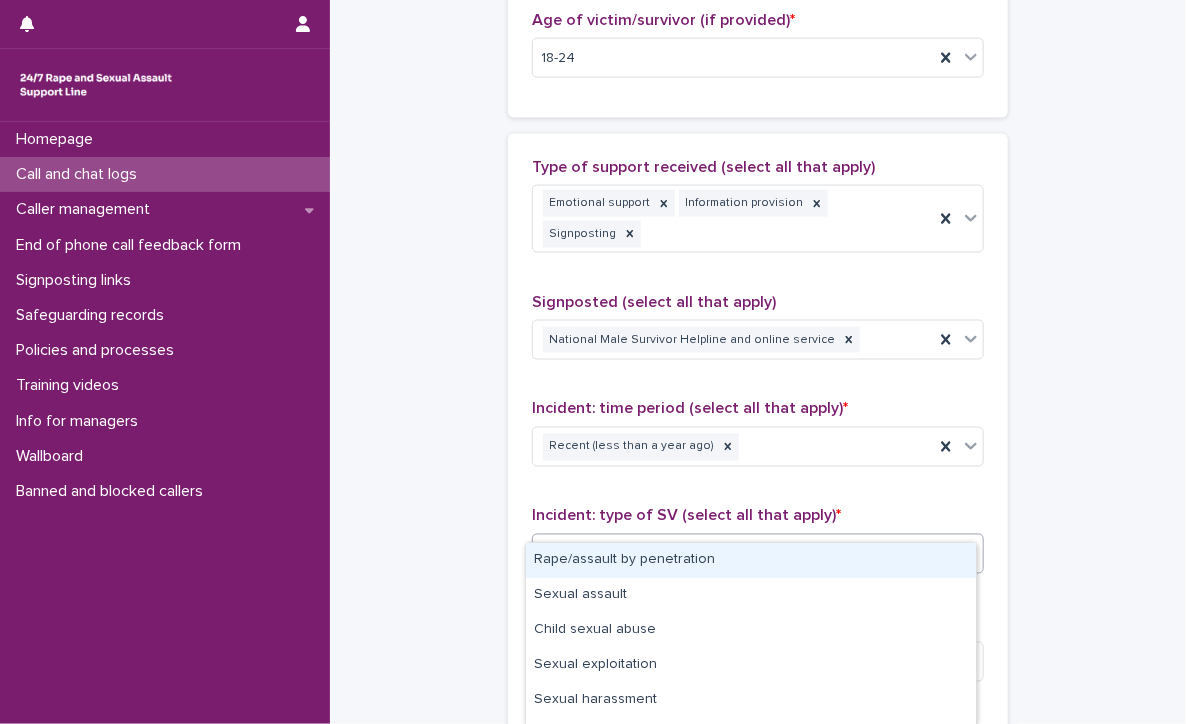 click on "Select..." at bounding box center (745, 554) 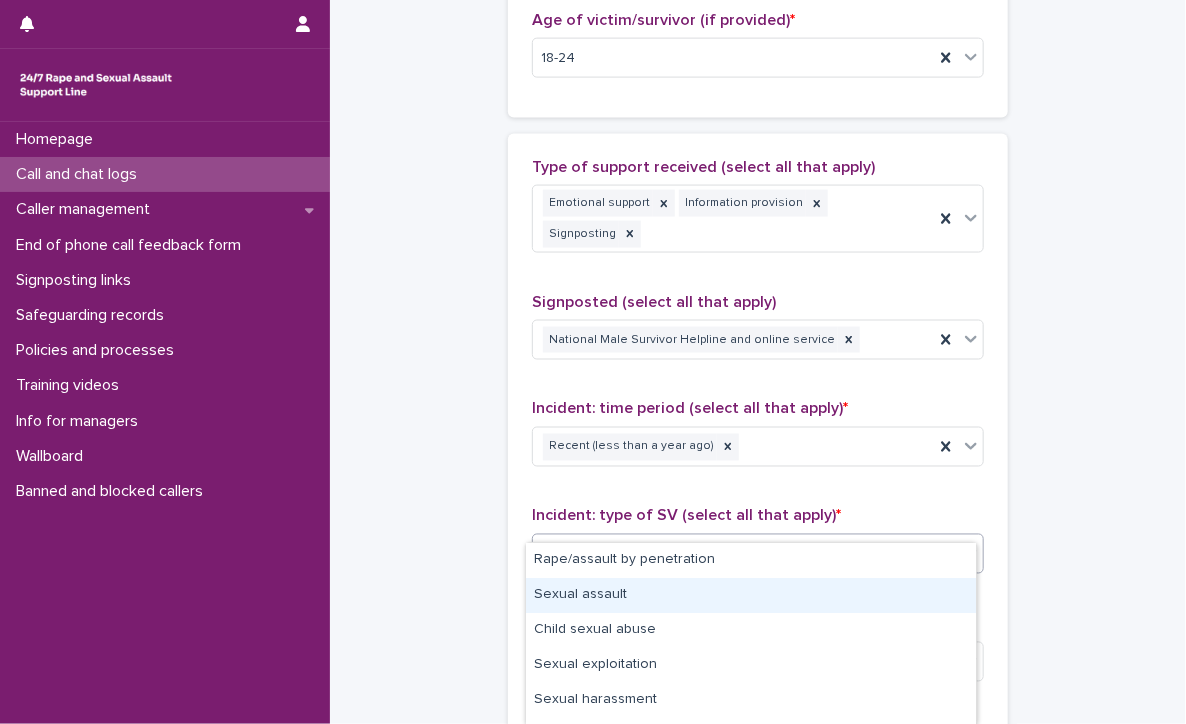 click on "Sexual assault" at bounding box center (751, 595) 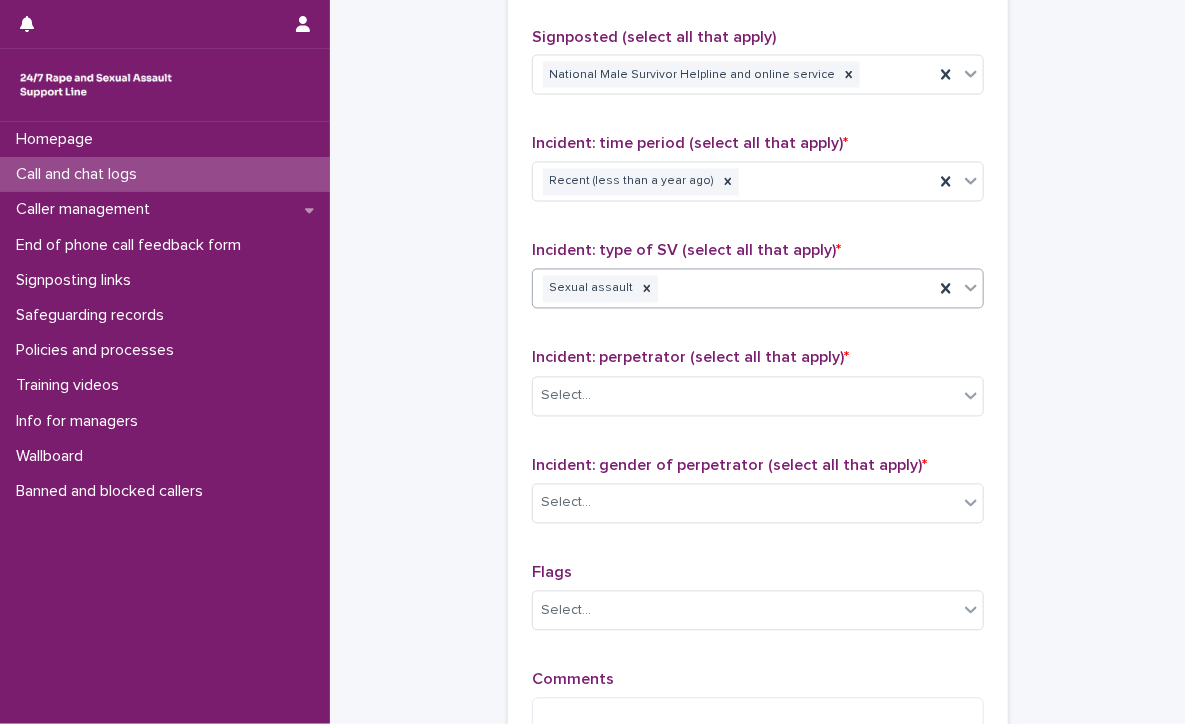 scroll, scrollTop: 1400, scrollLeft: 0, axis: vertical 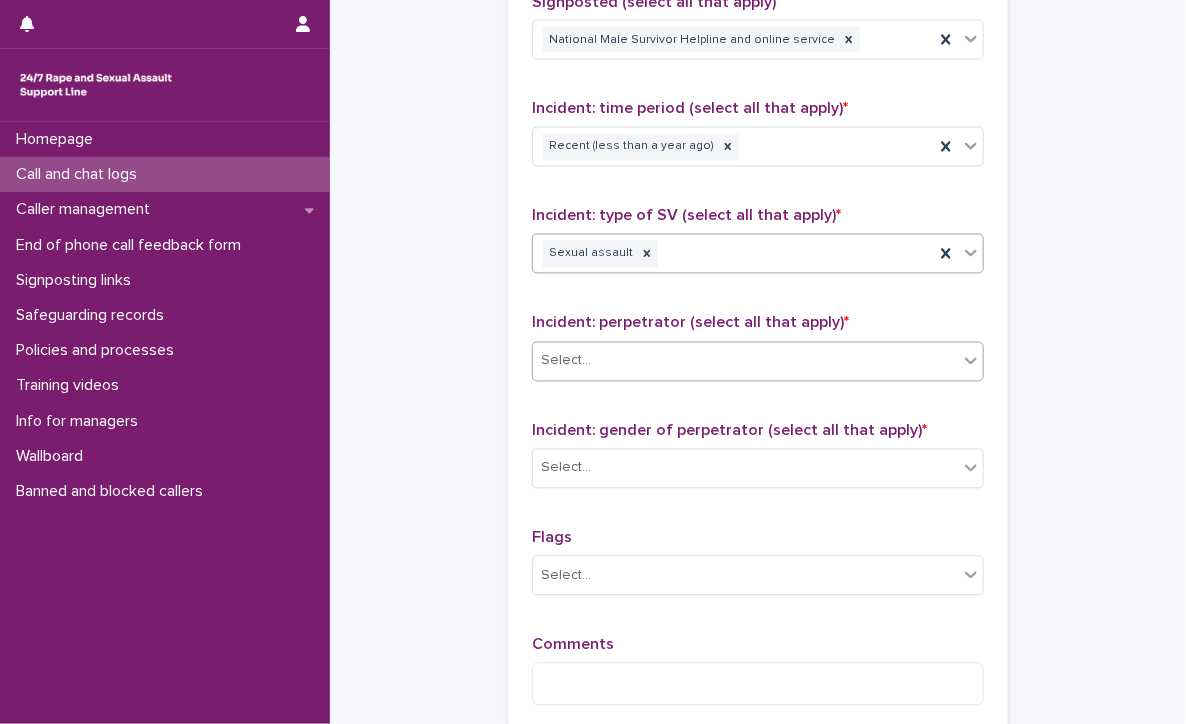 click on "Select..." at bounding box center [745, 361] 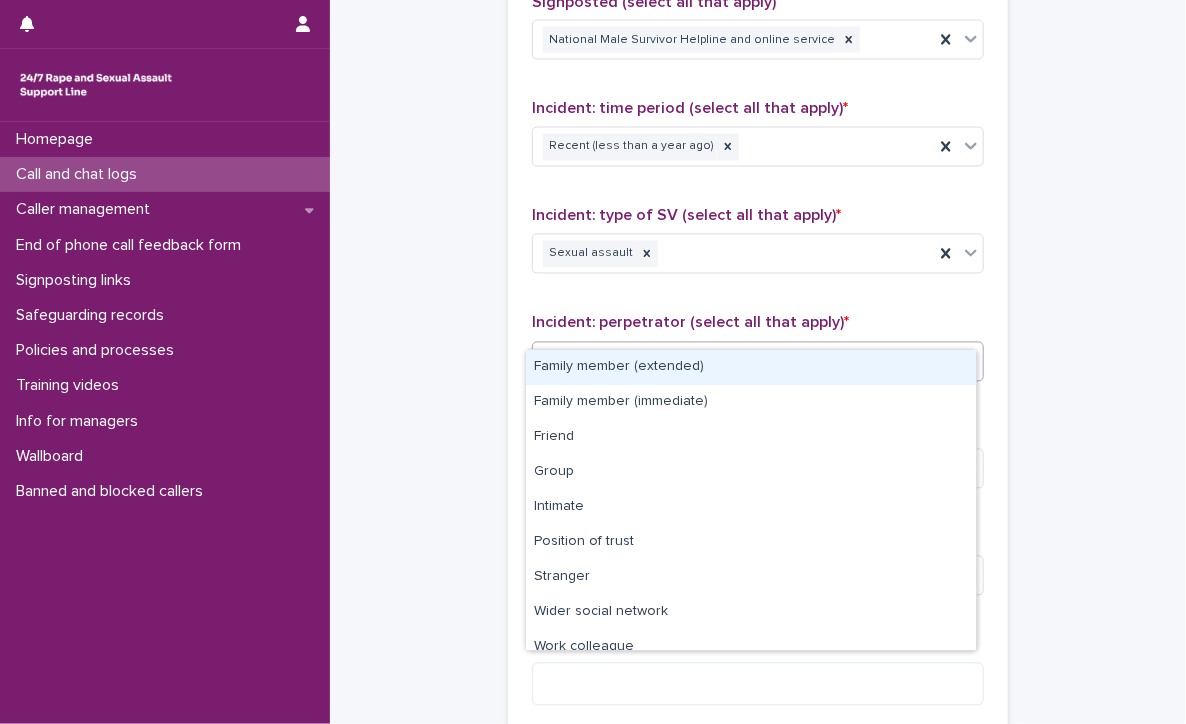 click on "Family member (extended)" at bounding box center (751, 367) 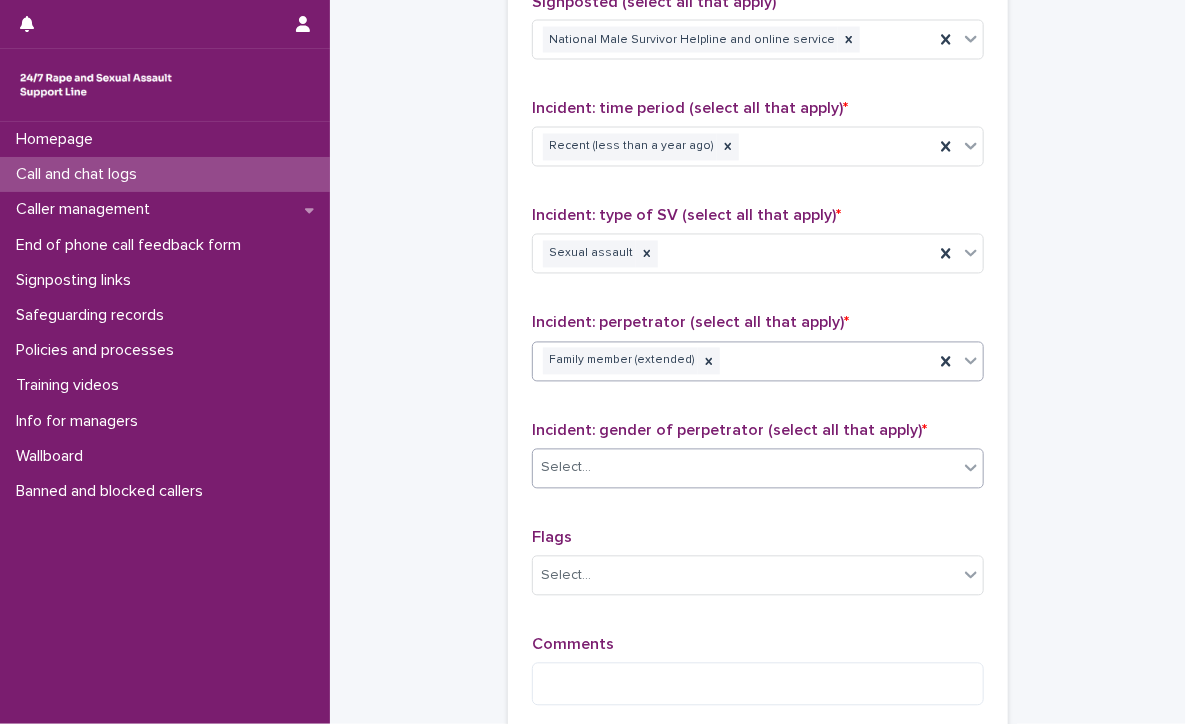 click on "Select..." at bounding box center (745, 468) 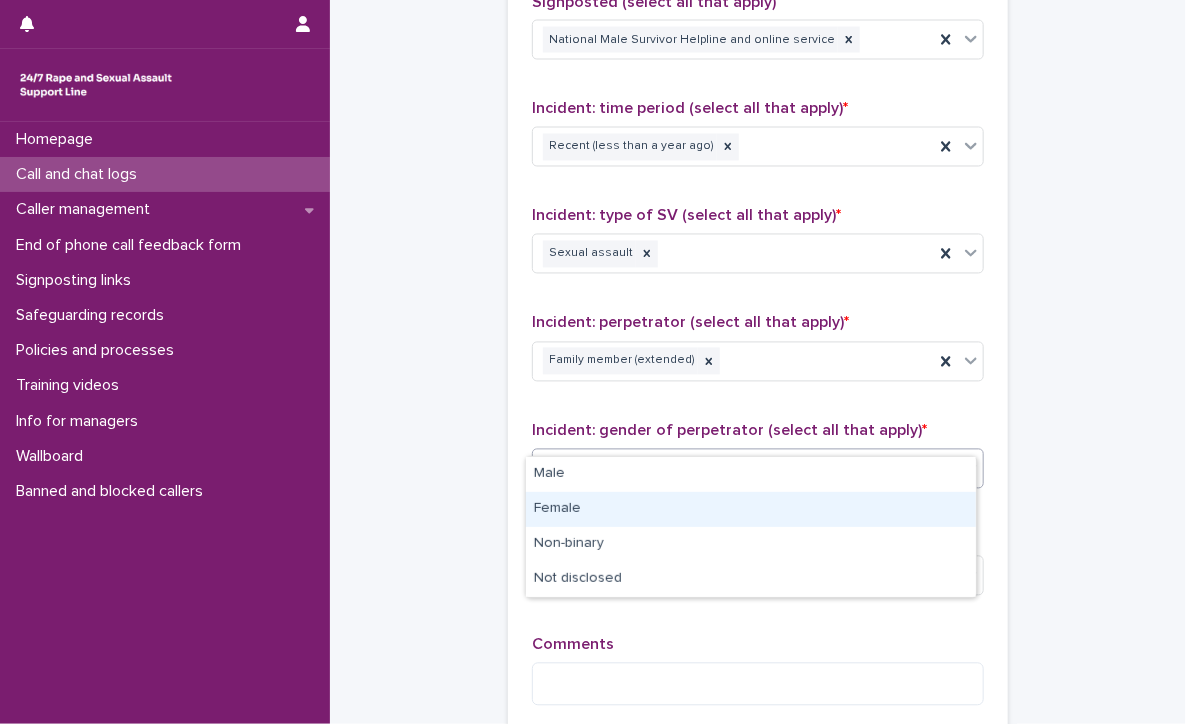 click on "Female" at bounding box center [751, 509] 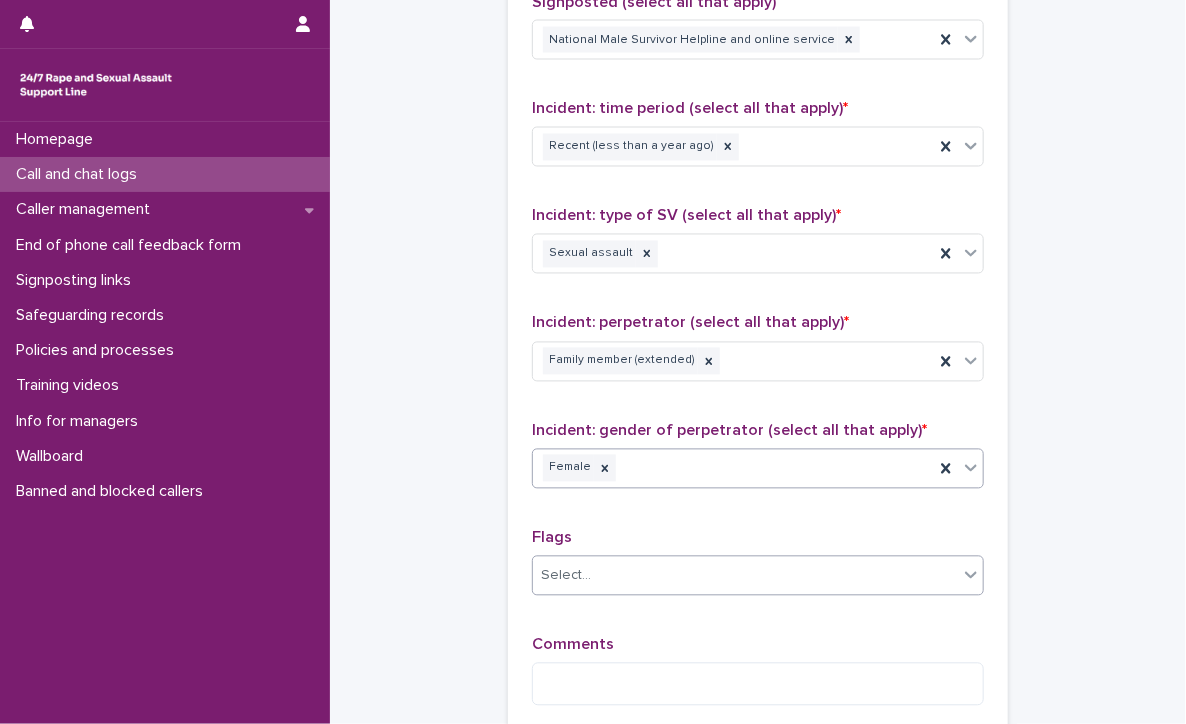click on "Select..." at bounding box center [745, 576] 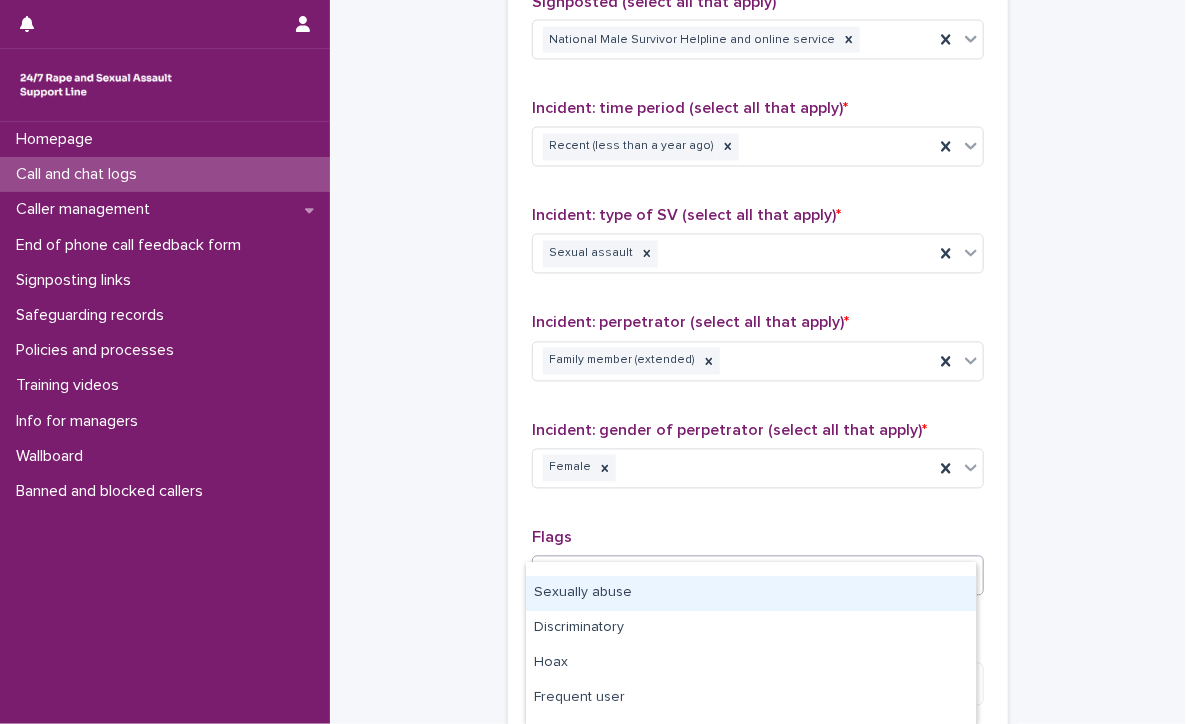 scroll, scrollTop: 100, scrollLeft: 0, axis: vertical 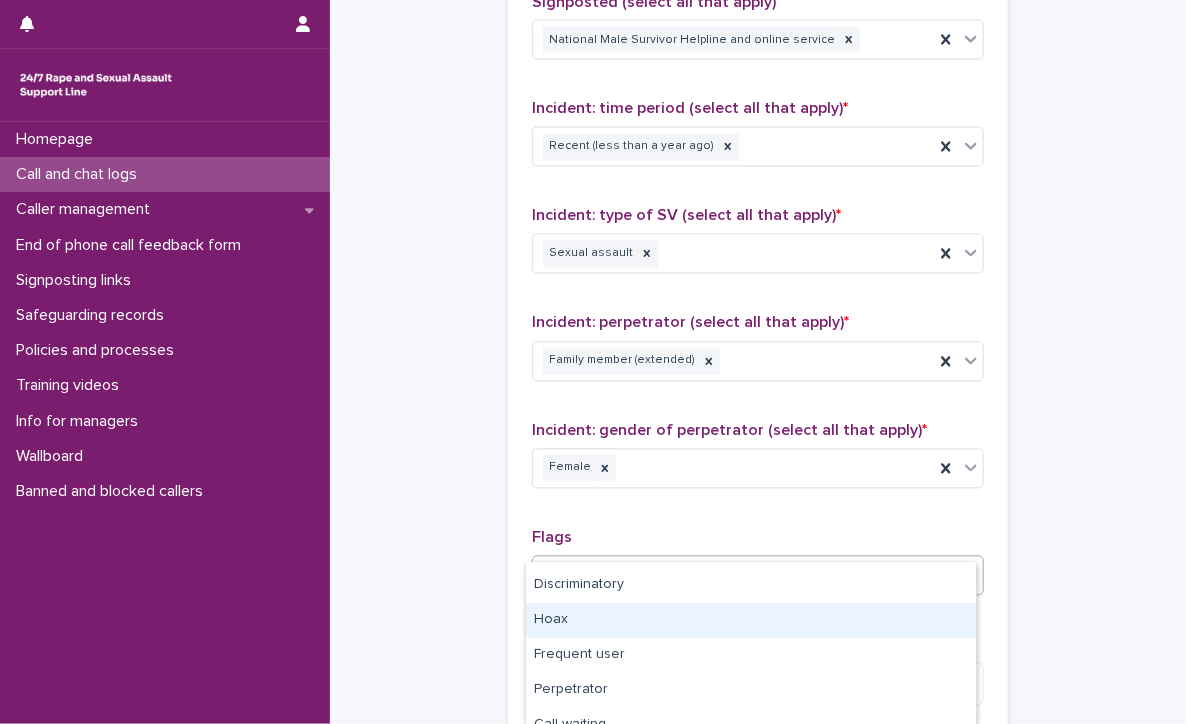 click on "Hoax" at bounding box center (751, 620) 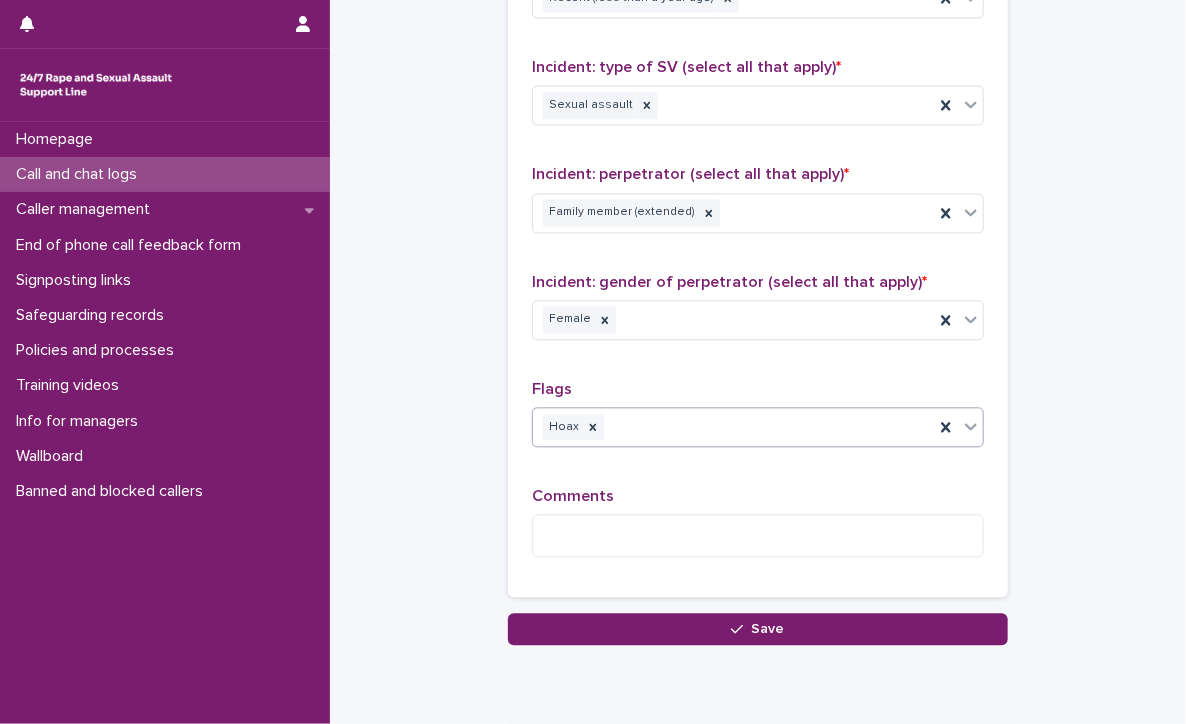 scroll, scrollTop: 1592, scrollLeft: 0, axis: vertical 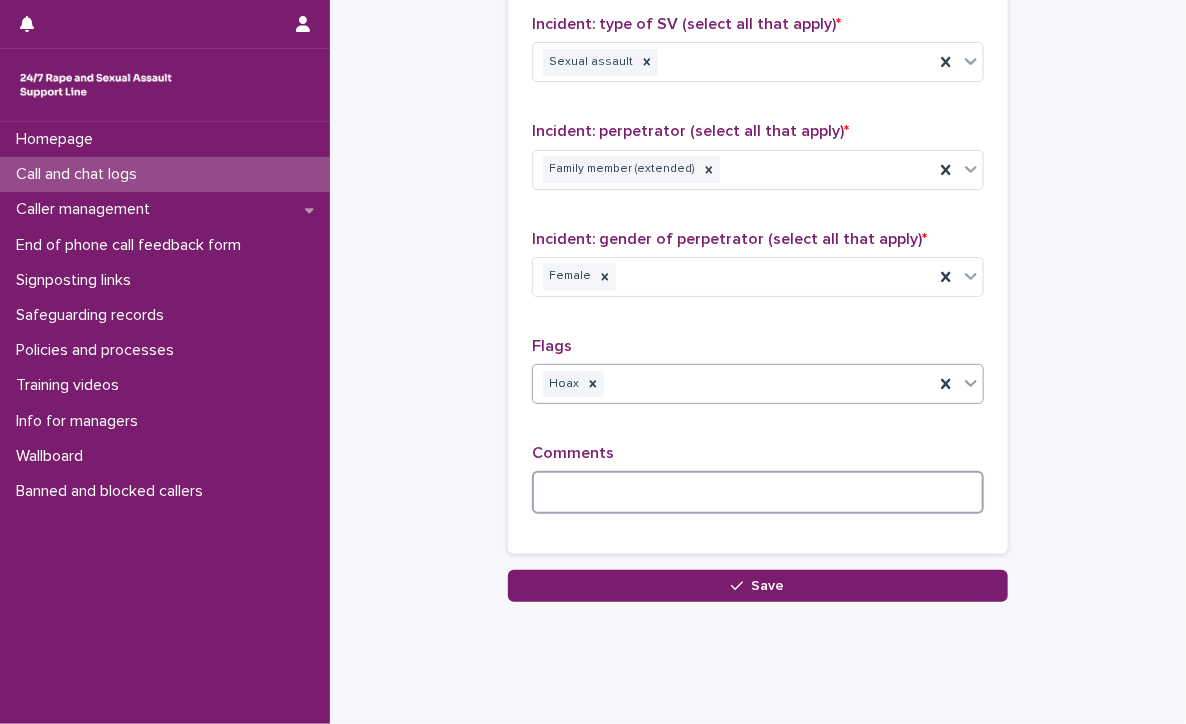 click at bounding box center [758, 492] 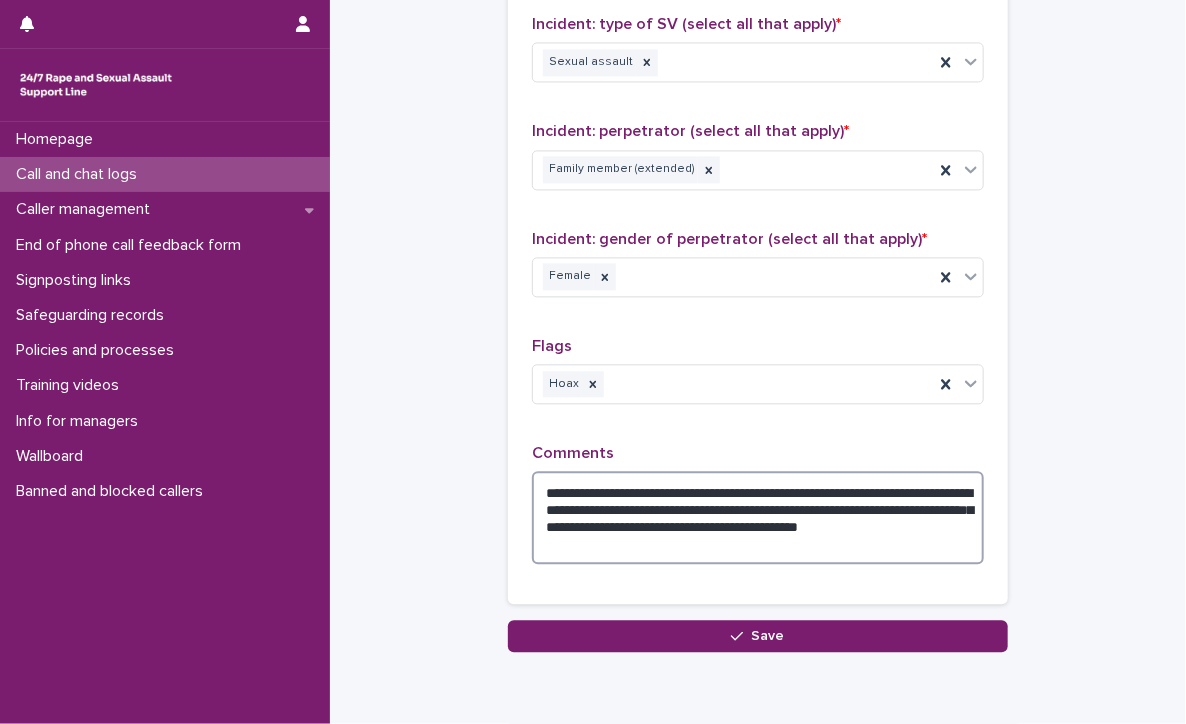 click on "**********" at bounding box center [758, 517] 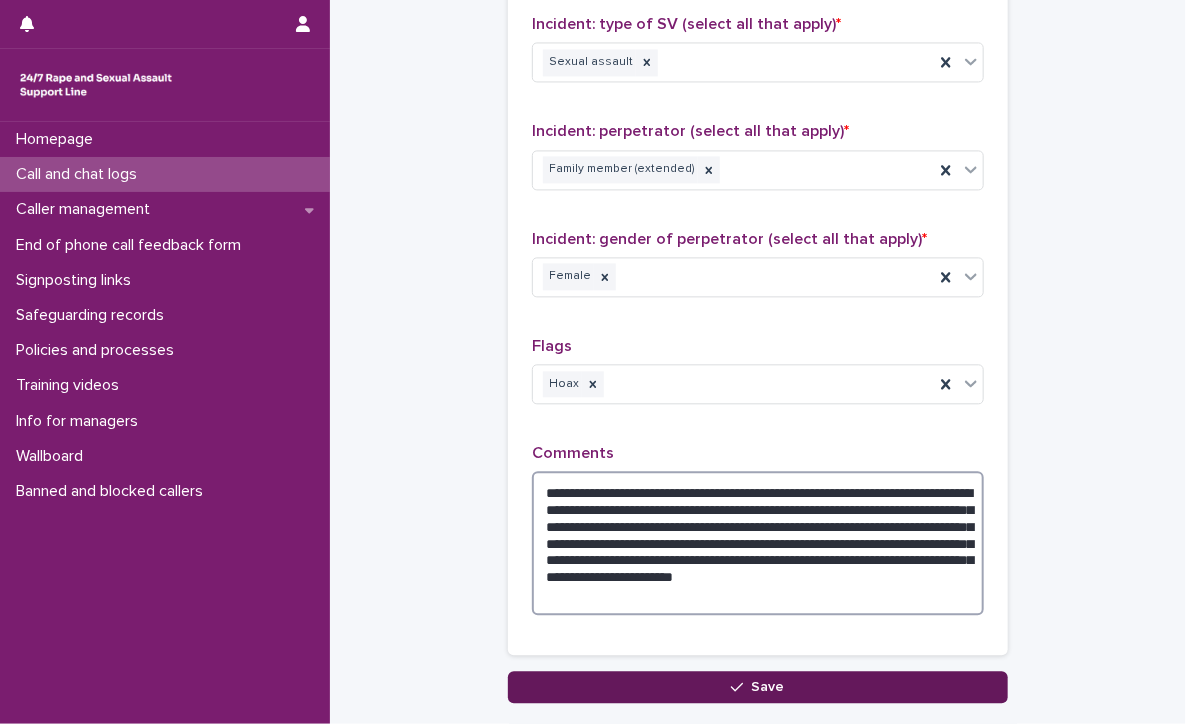 type on "**********" 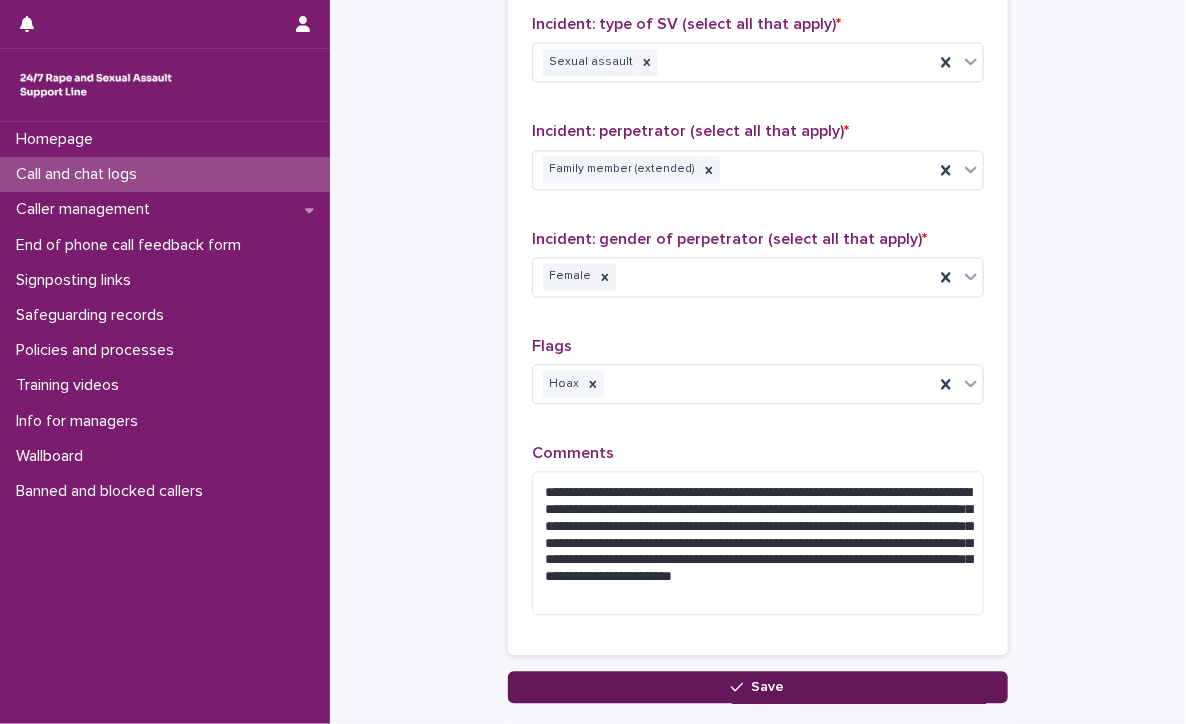 click on "Save" at bounding box center (758, 687) 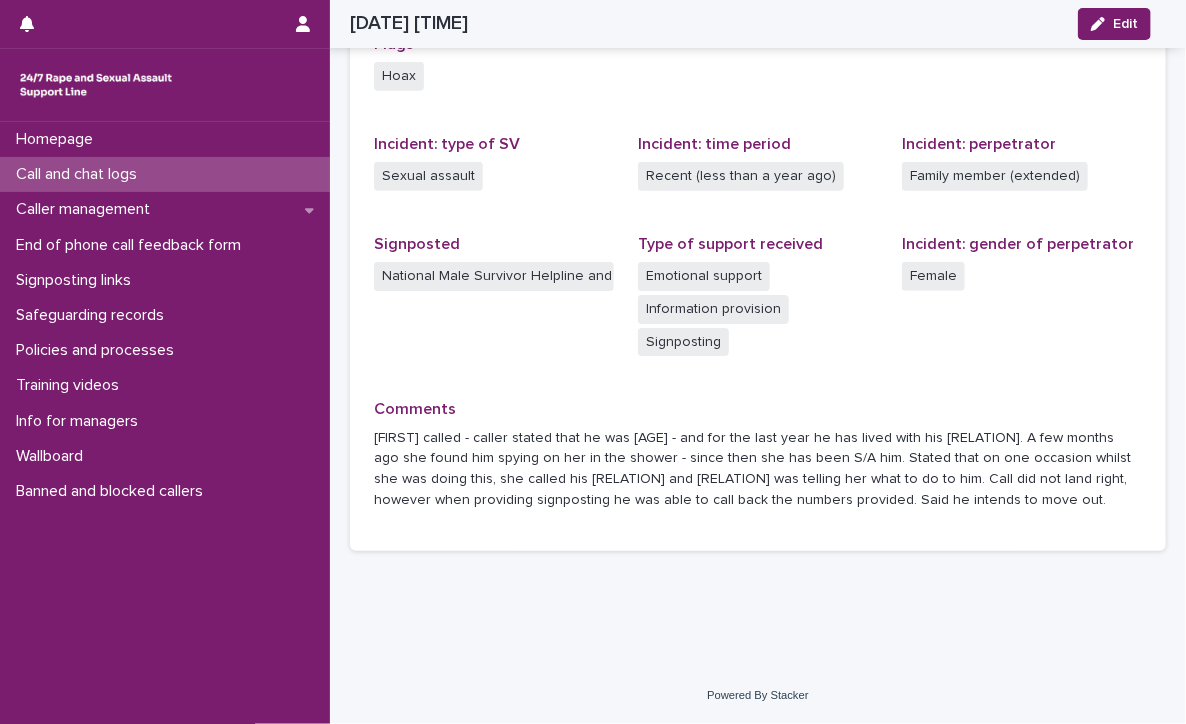 scroll, scrollTop: 497, scrollLeft: 0, axis: vertical 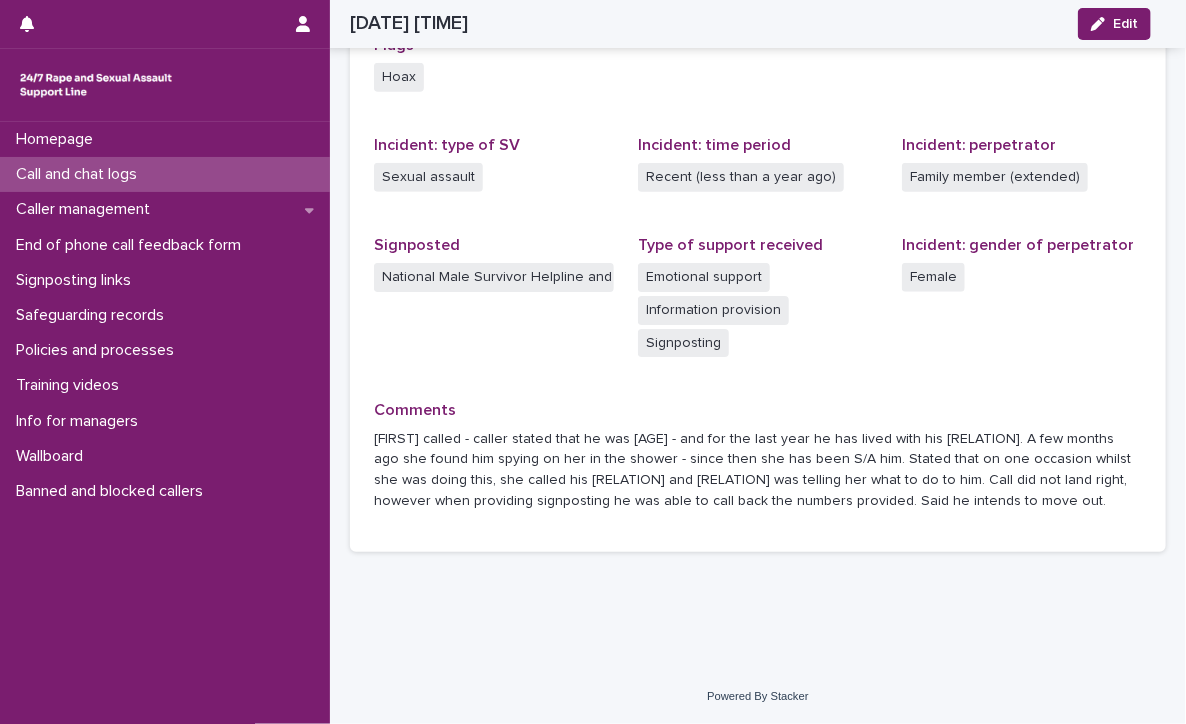 click on "Call and chat logs" at bounding box center (80, 174) 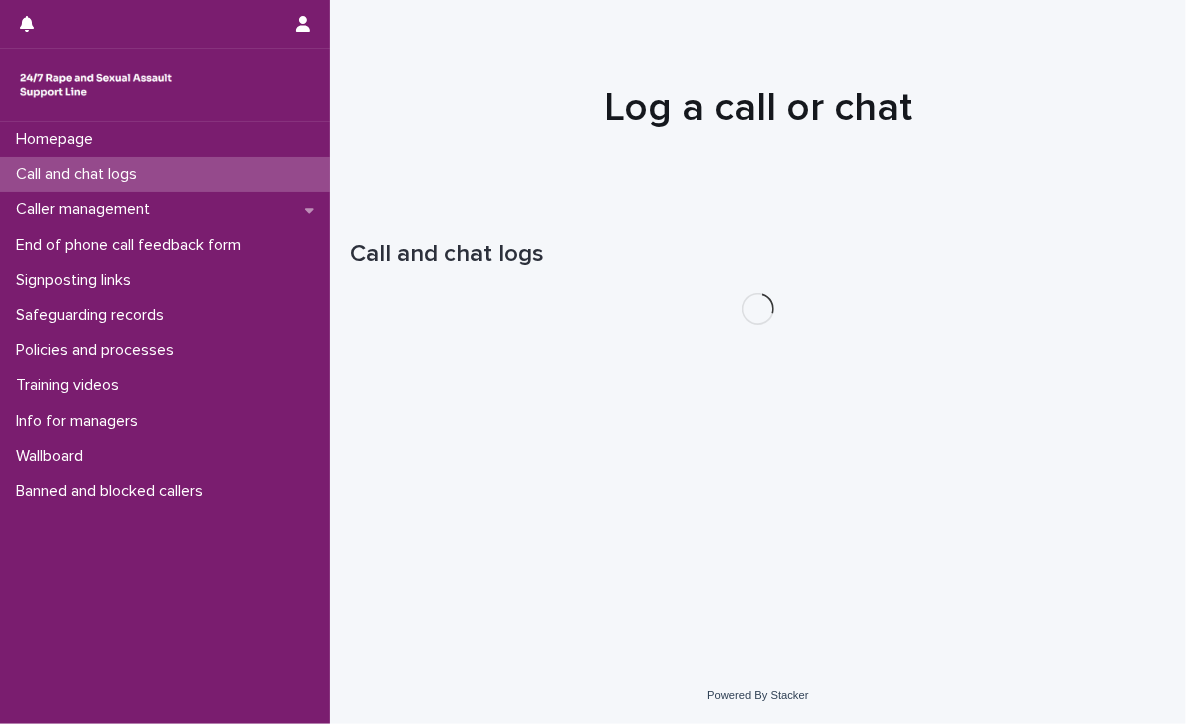 scroll, scrollTop: 0, scrollLeft: 0, axis: both 